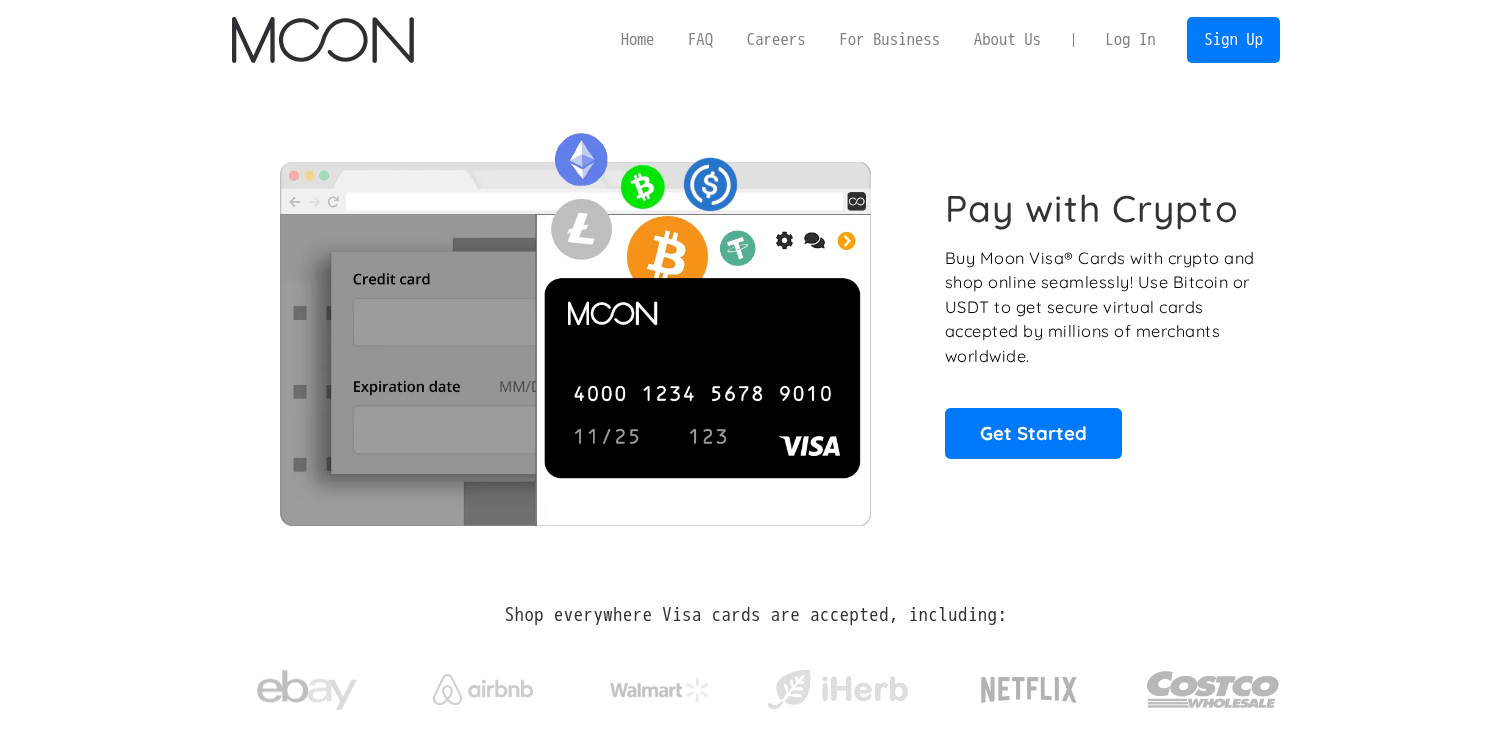 scroll, scrollTop: 0, scrollLeft: 0, axis: both 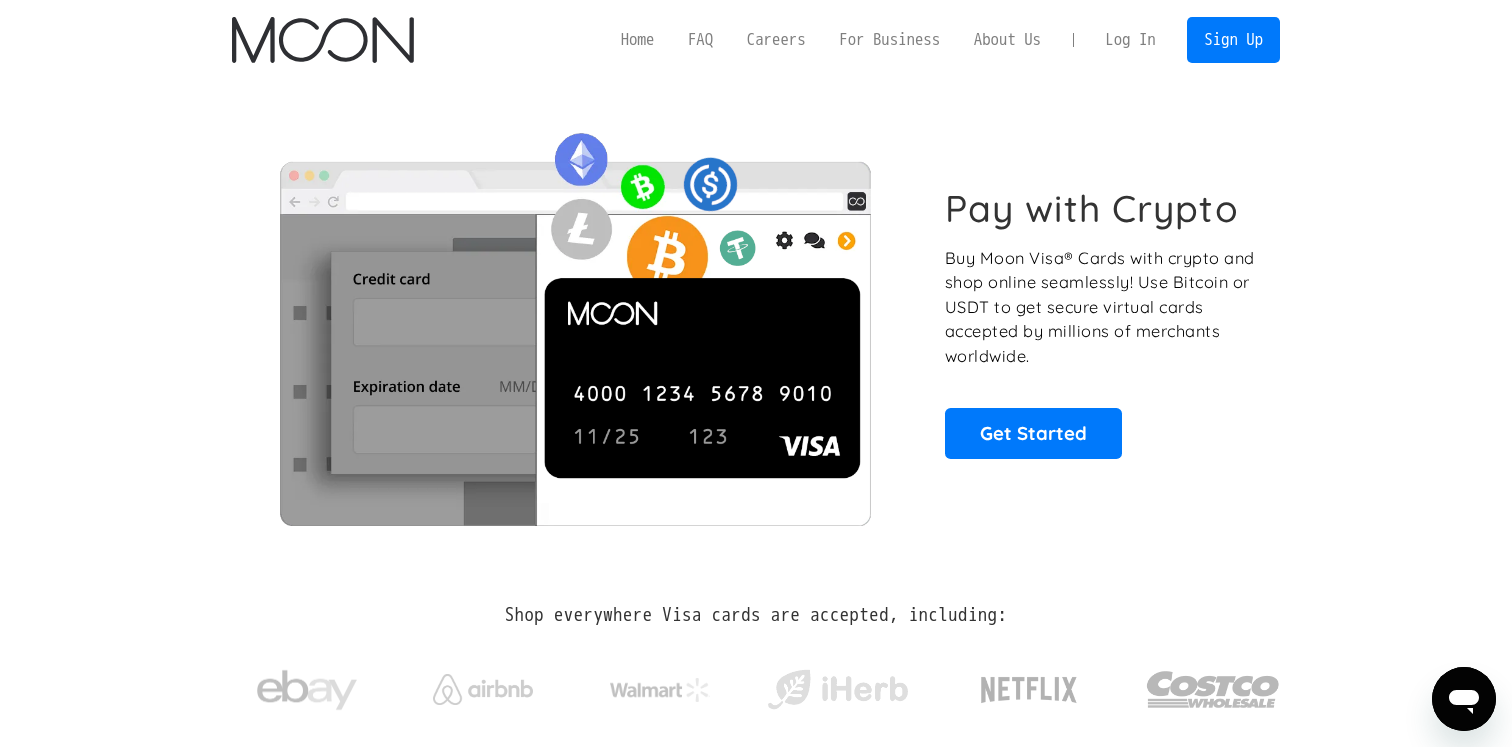 click on "Log In" at bounding box center [1130, 40] 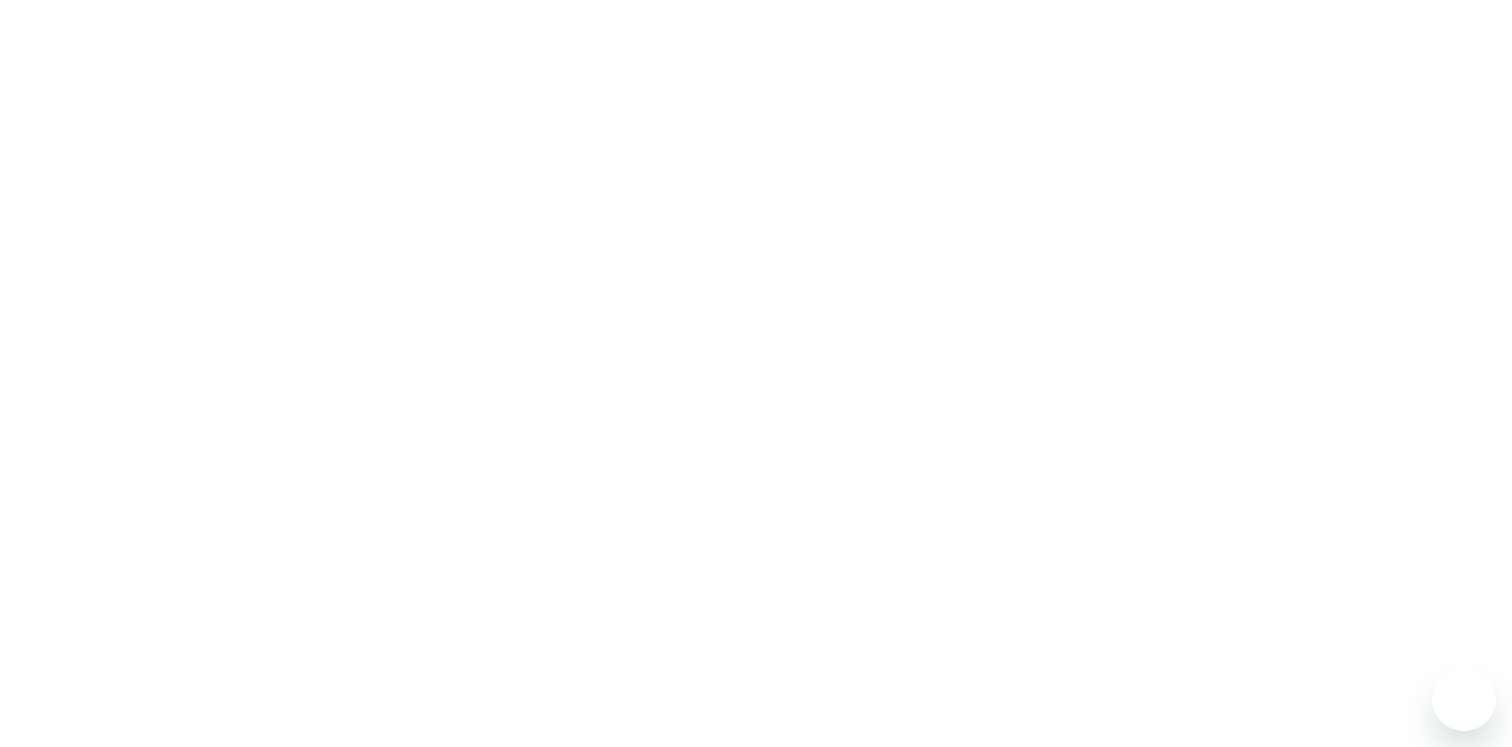scroll, scrollTop: 0, scrollLeft: 0, axis: both 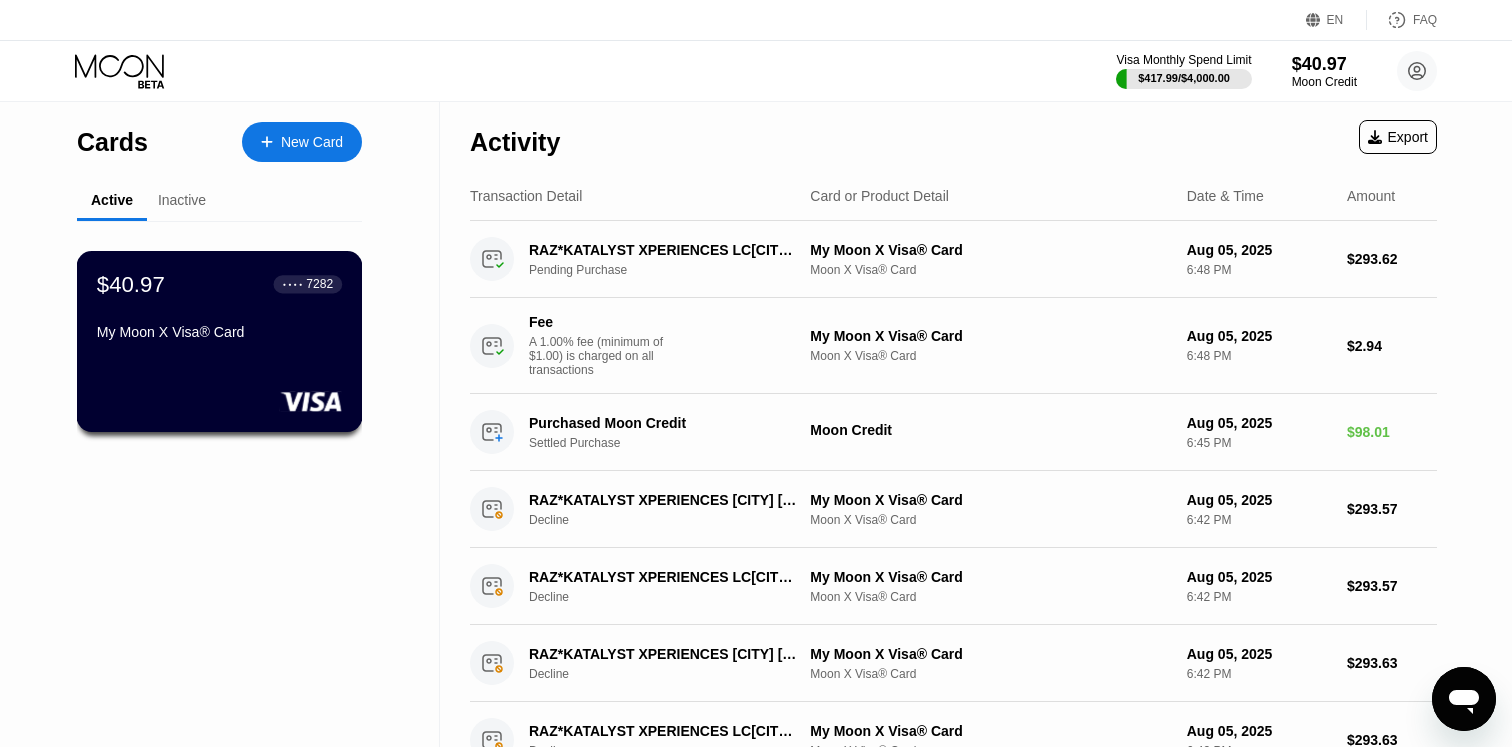 click on "$40.97 ● ● ● ● 7282" at bounding box center [219, 284] 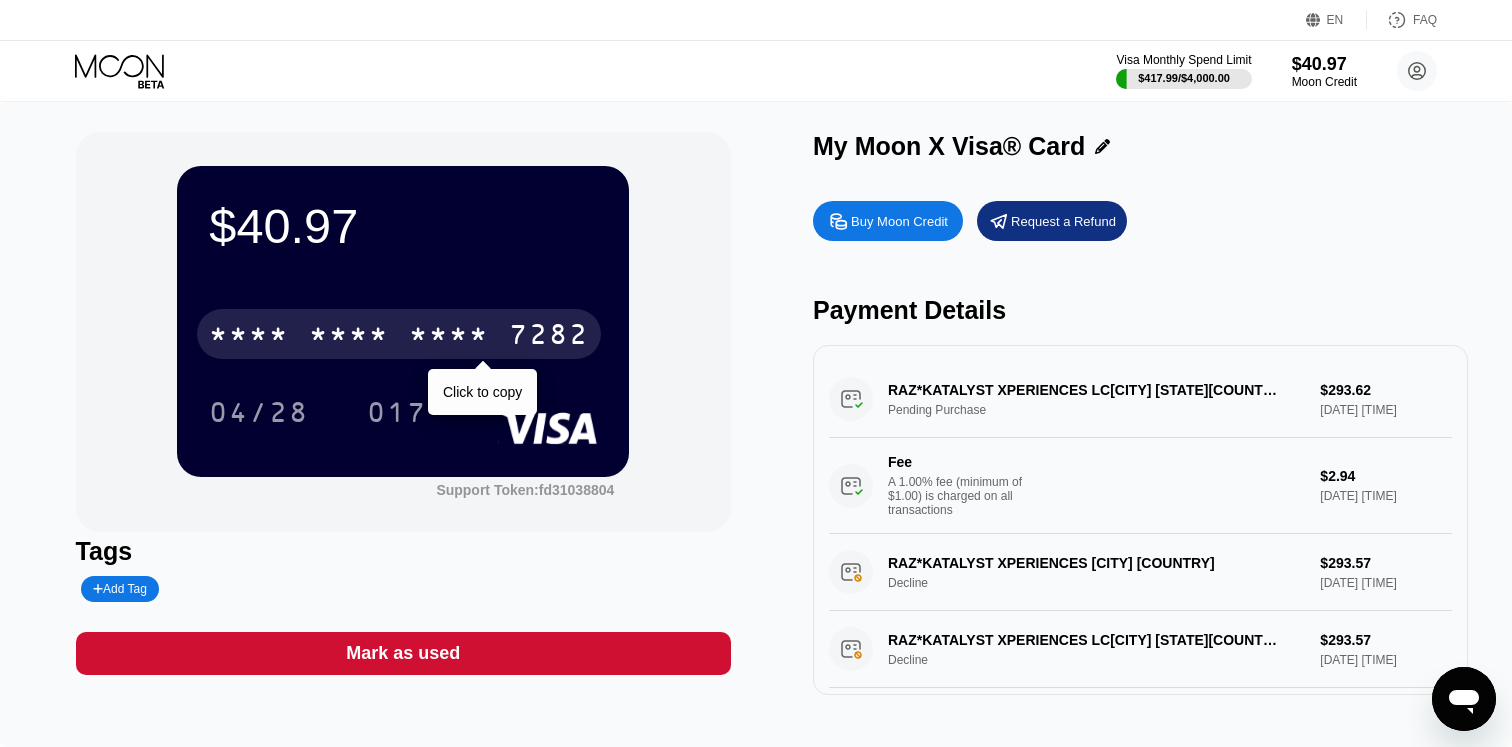 click on "* * * *" at bounding box center (449, 337) 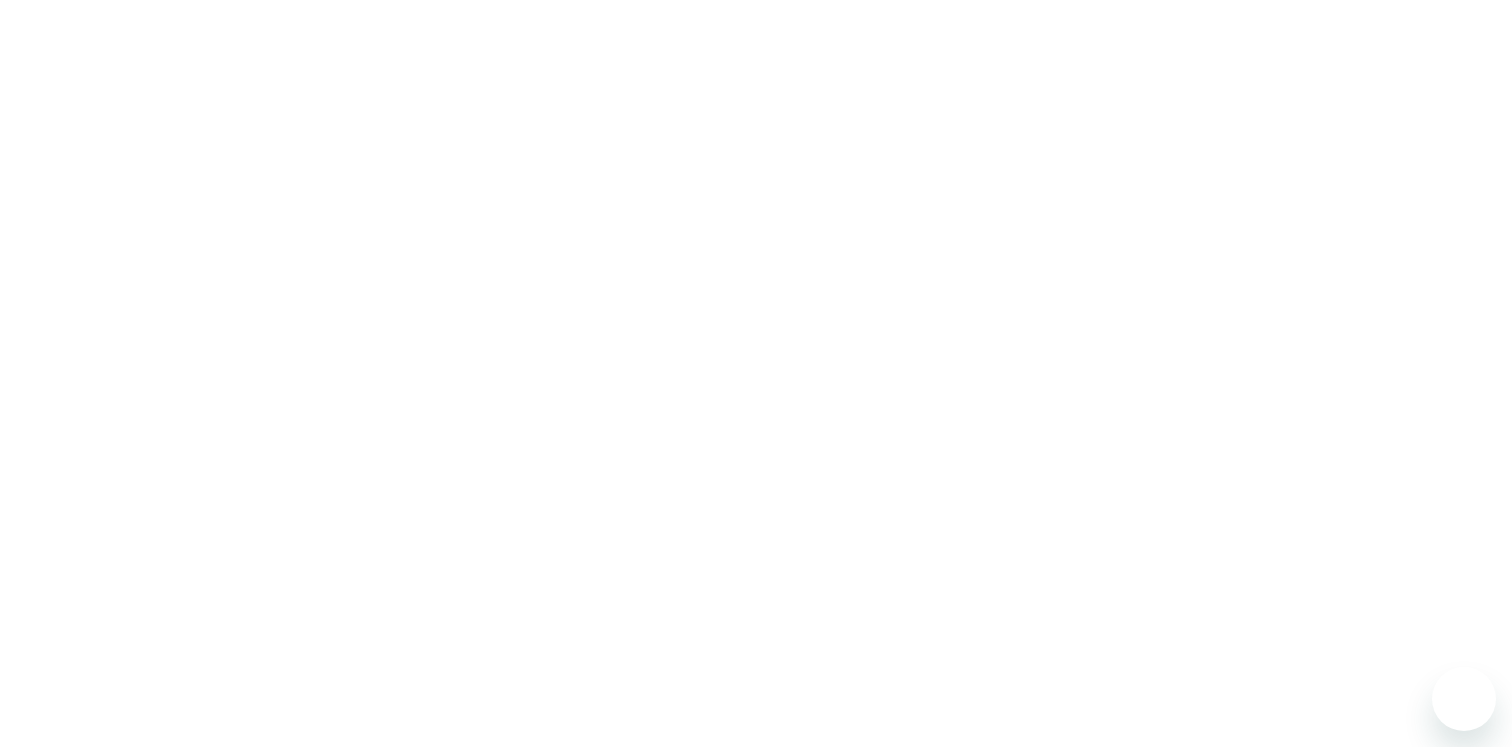 scroll, scrollTop: 0, scrollLeft: 0, axis: both 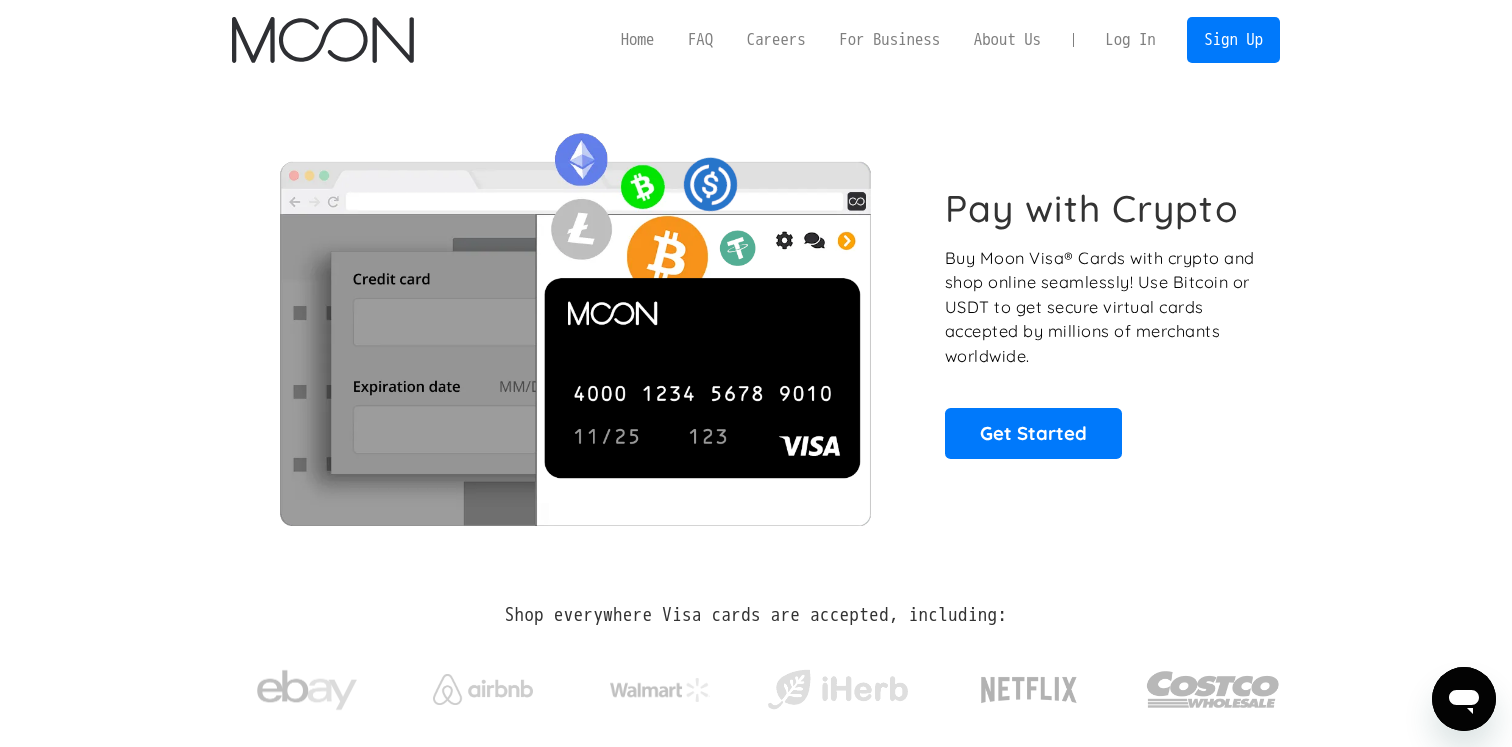 click on "Log In" at bounding box center (1130, 40) 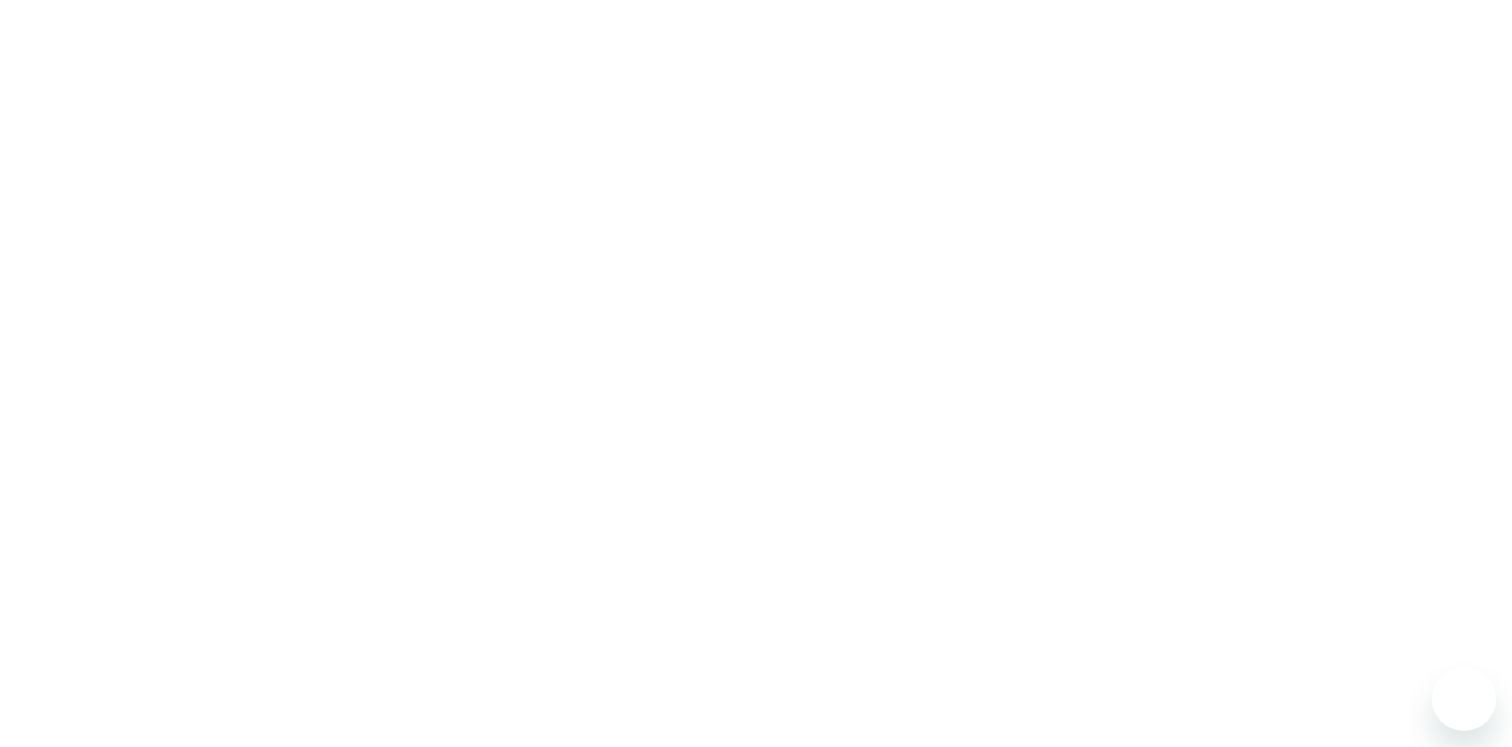 scroll, scrollTop: 0, scrollLeft: 0, axis: both 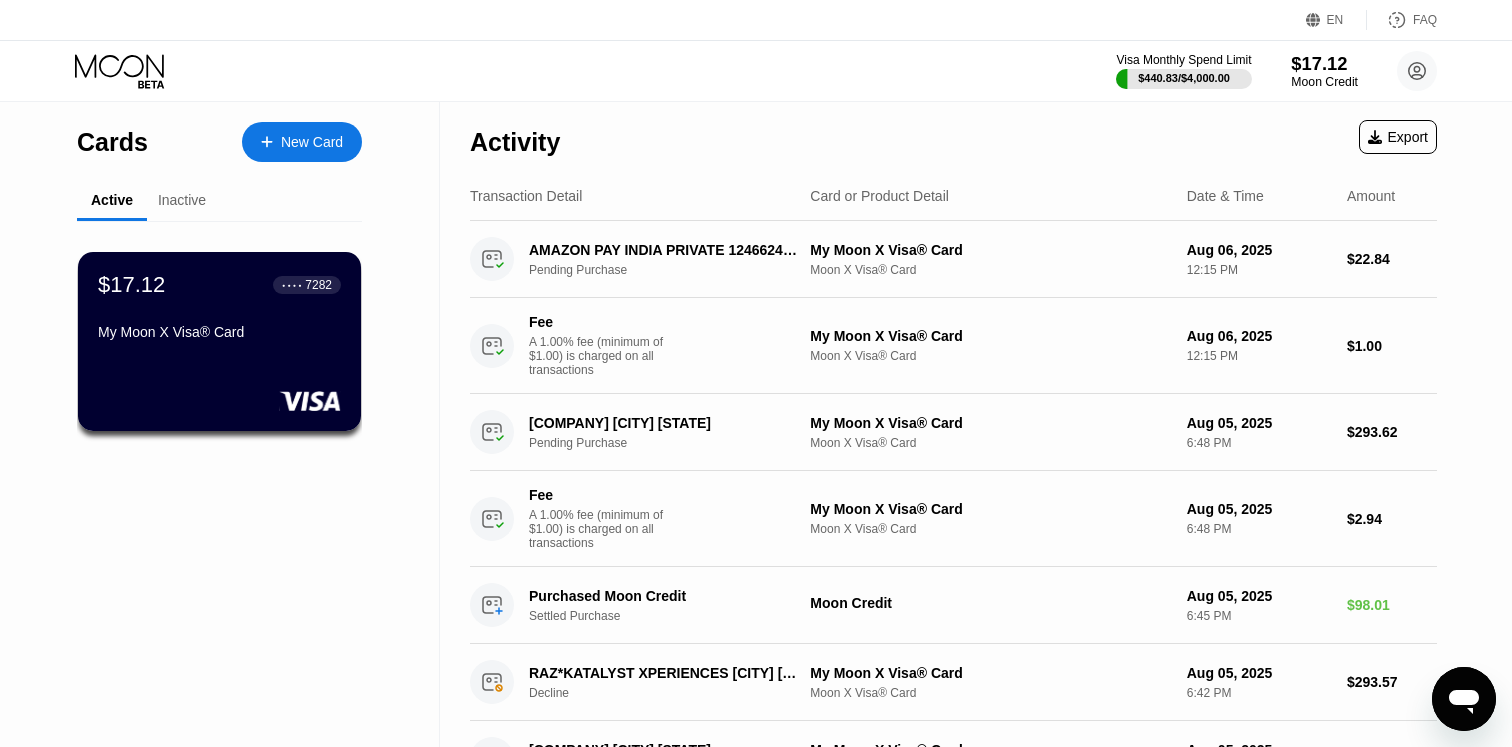 click on "$17.12" at bounding box center (1324, 63) 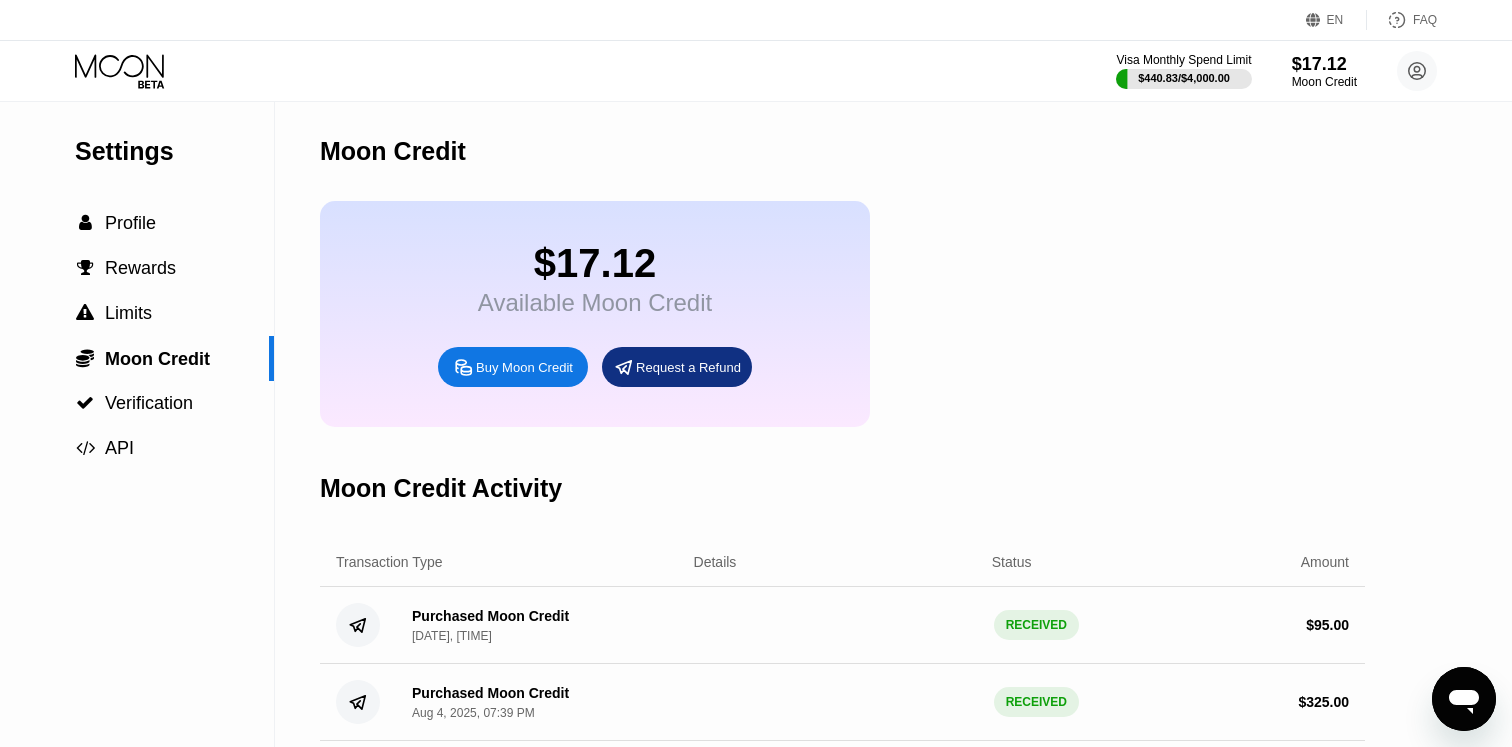 click on "Buy Moon Credit" at bounding box center [524, 367] 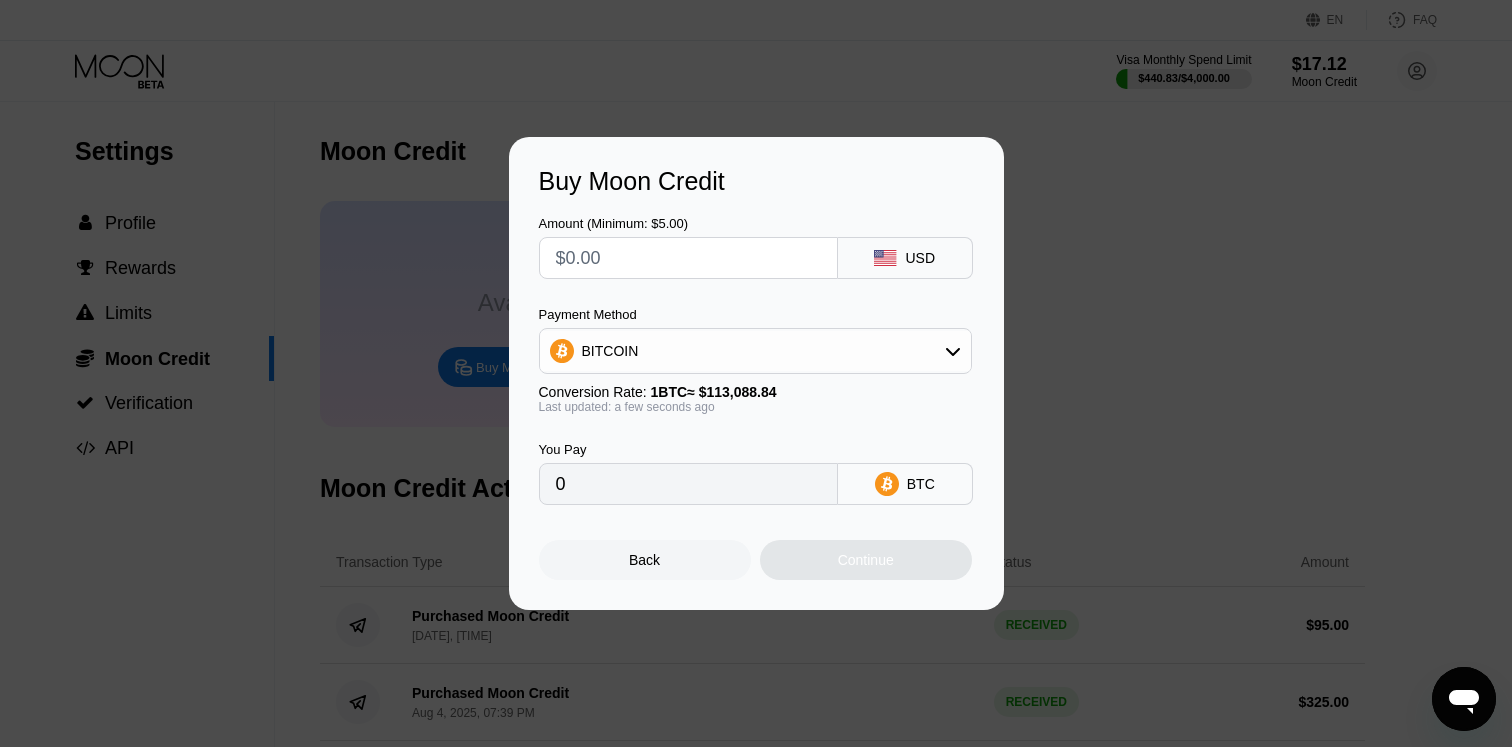 click on "BITCOIN" at bounding box center (755, 351) 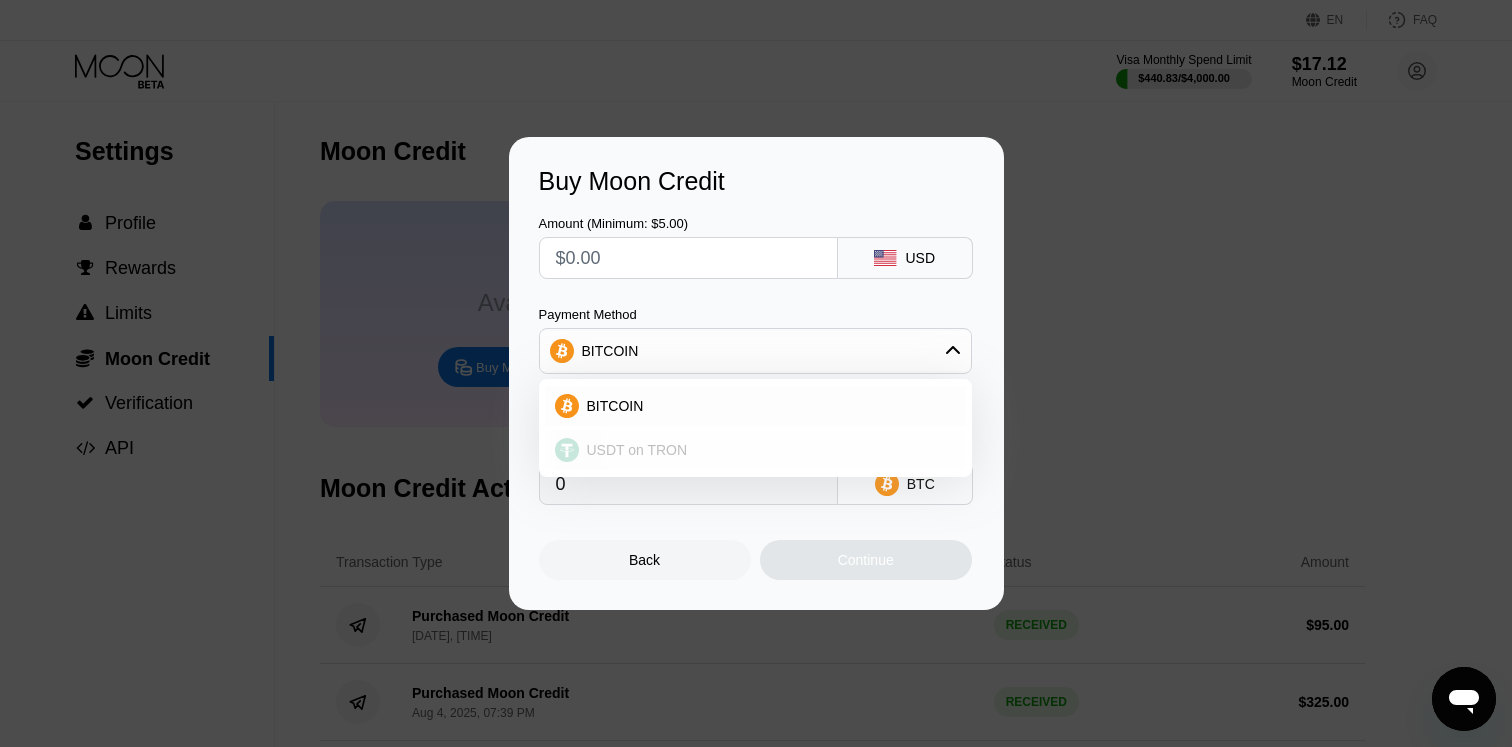 click on "USDT on TRON" at bounding box center (637, 450) 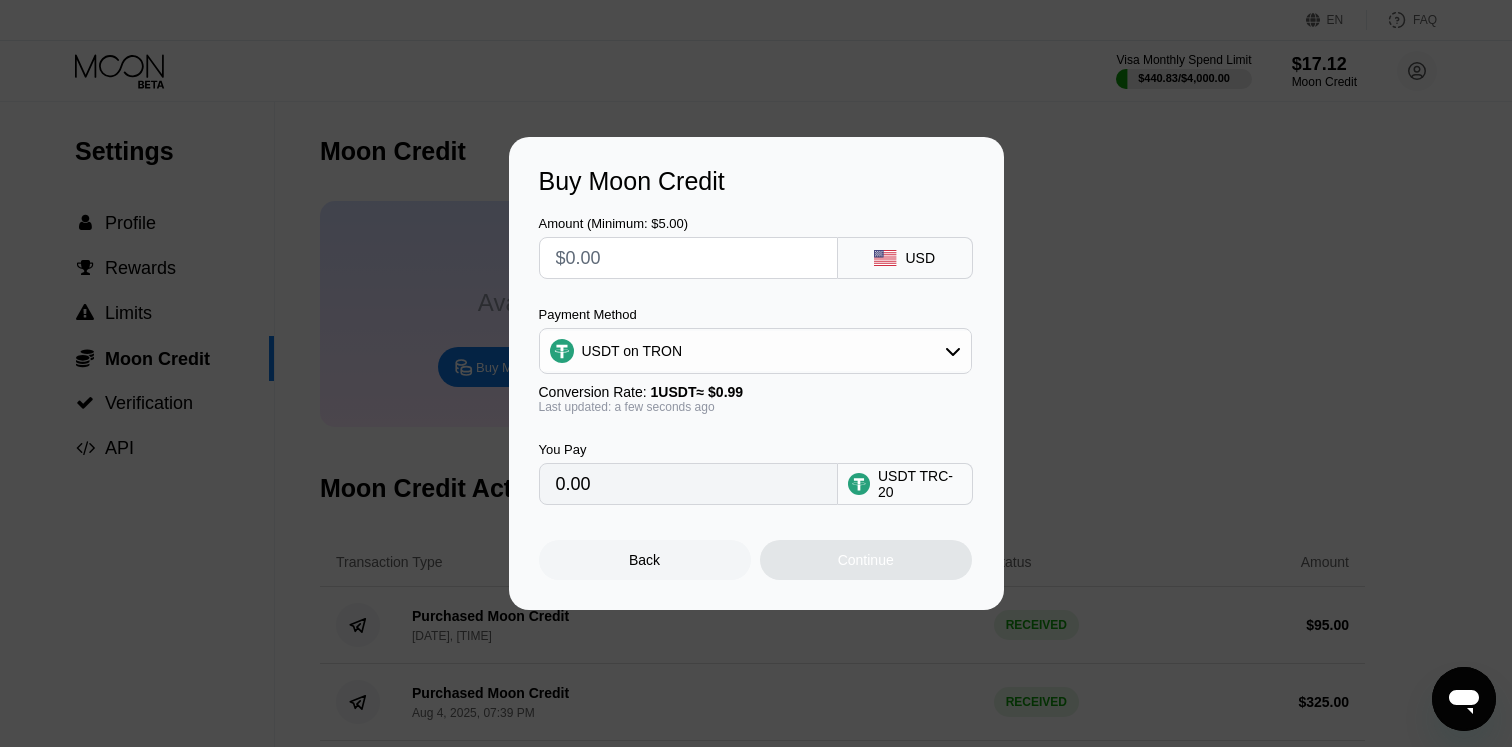 click at bounding box center (688, 258) 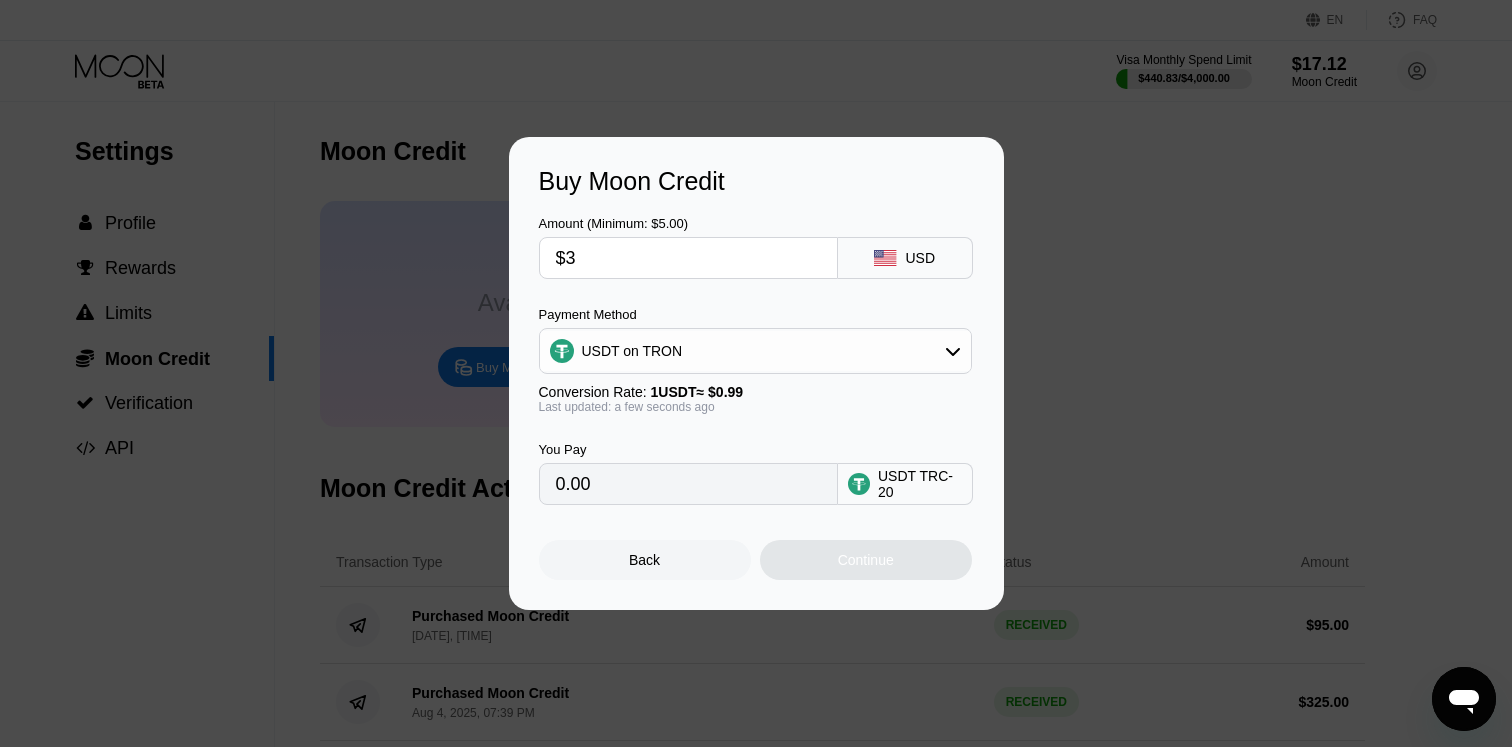 type on "3.03" 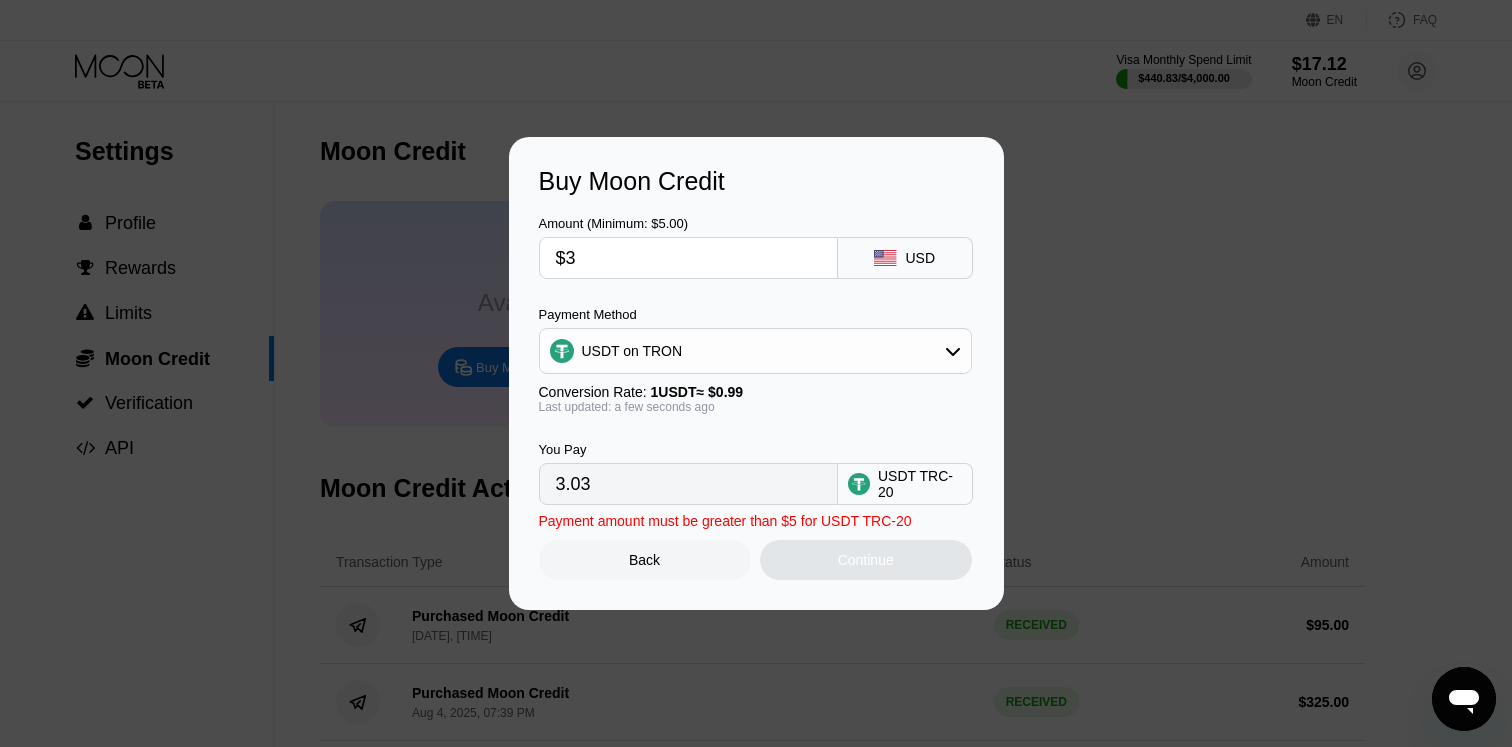 type on "$39" 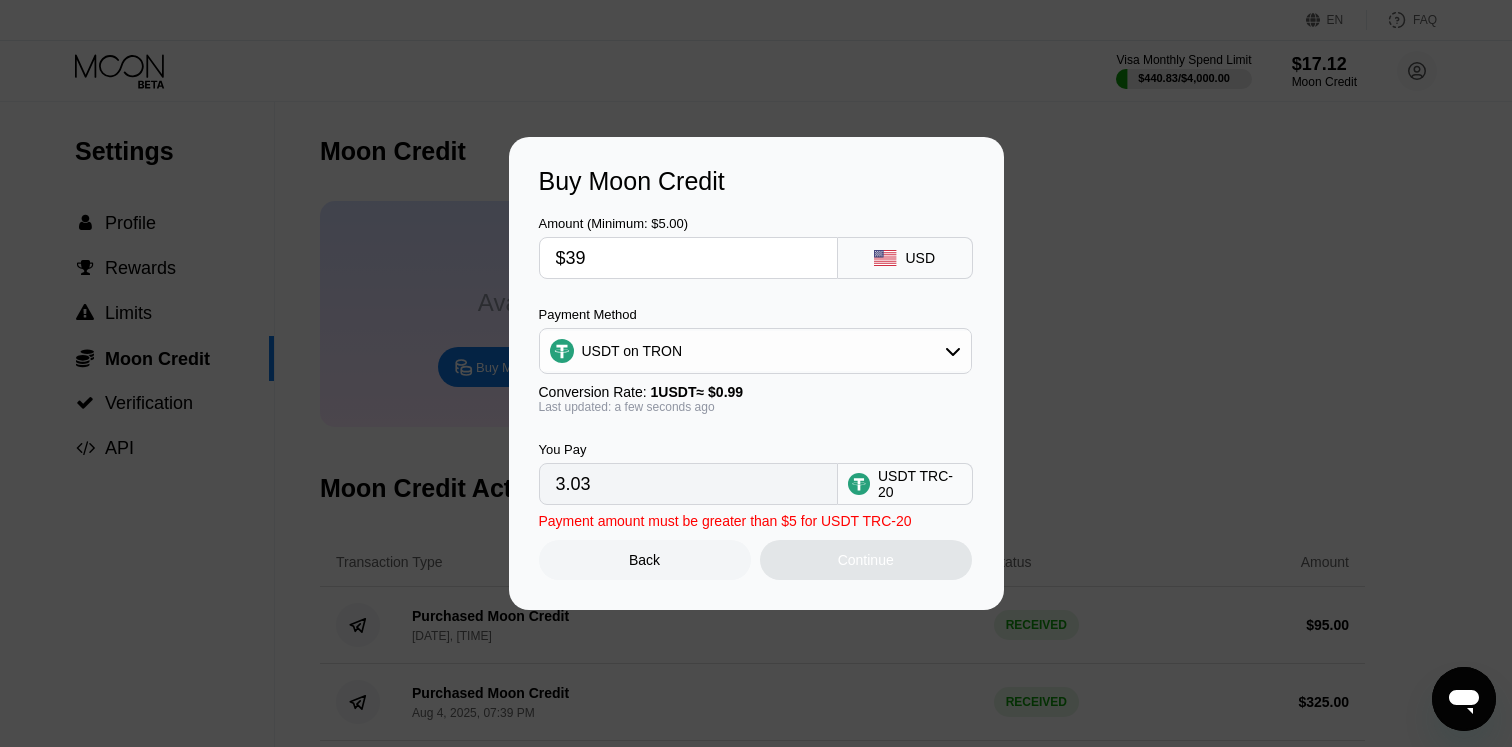 type on "39.39" 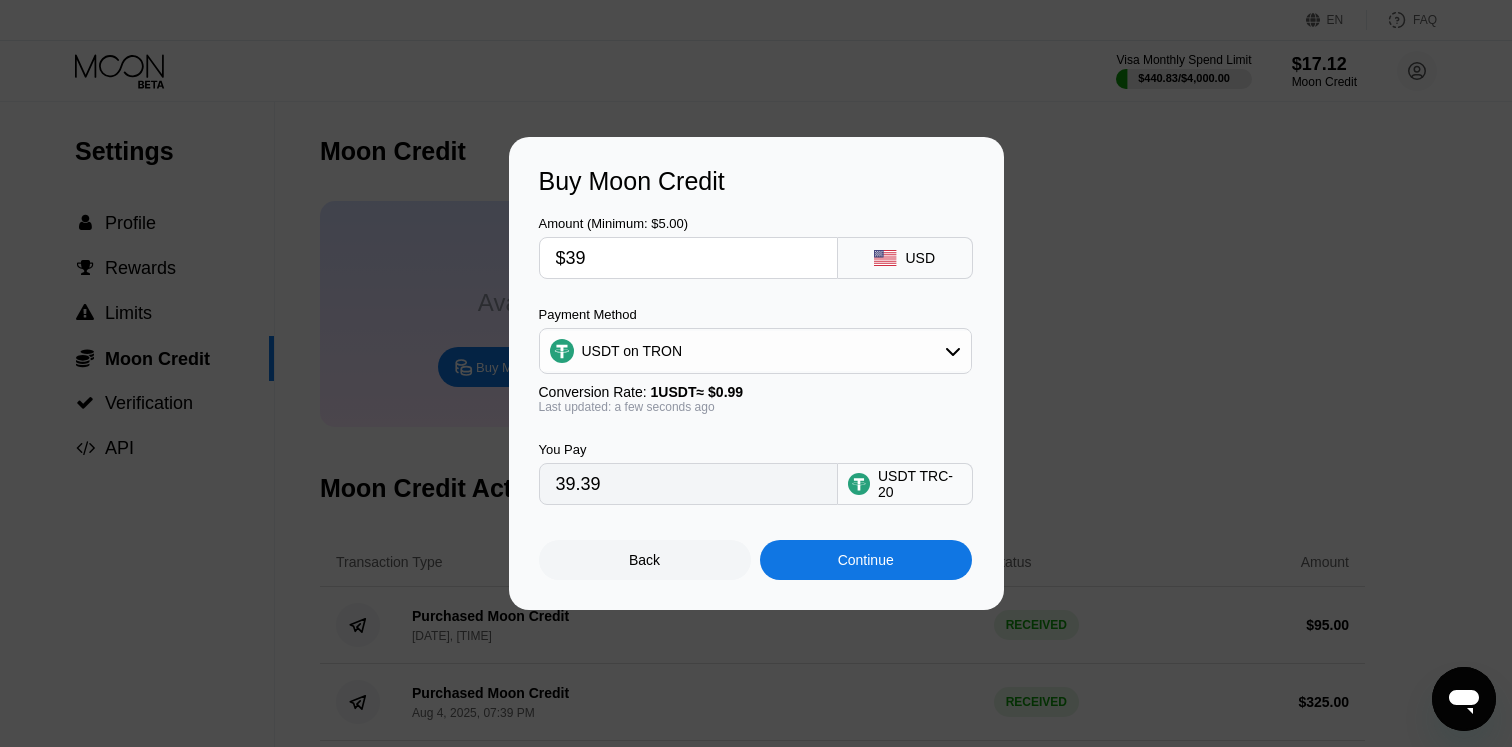 type on "$395" 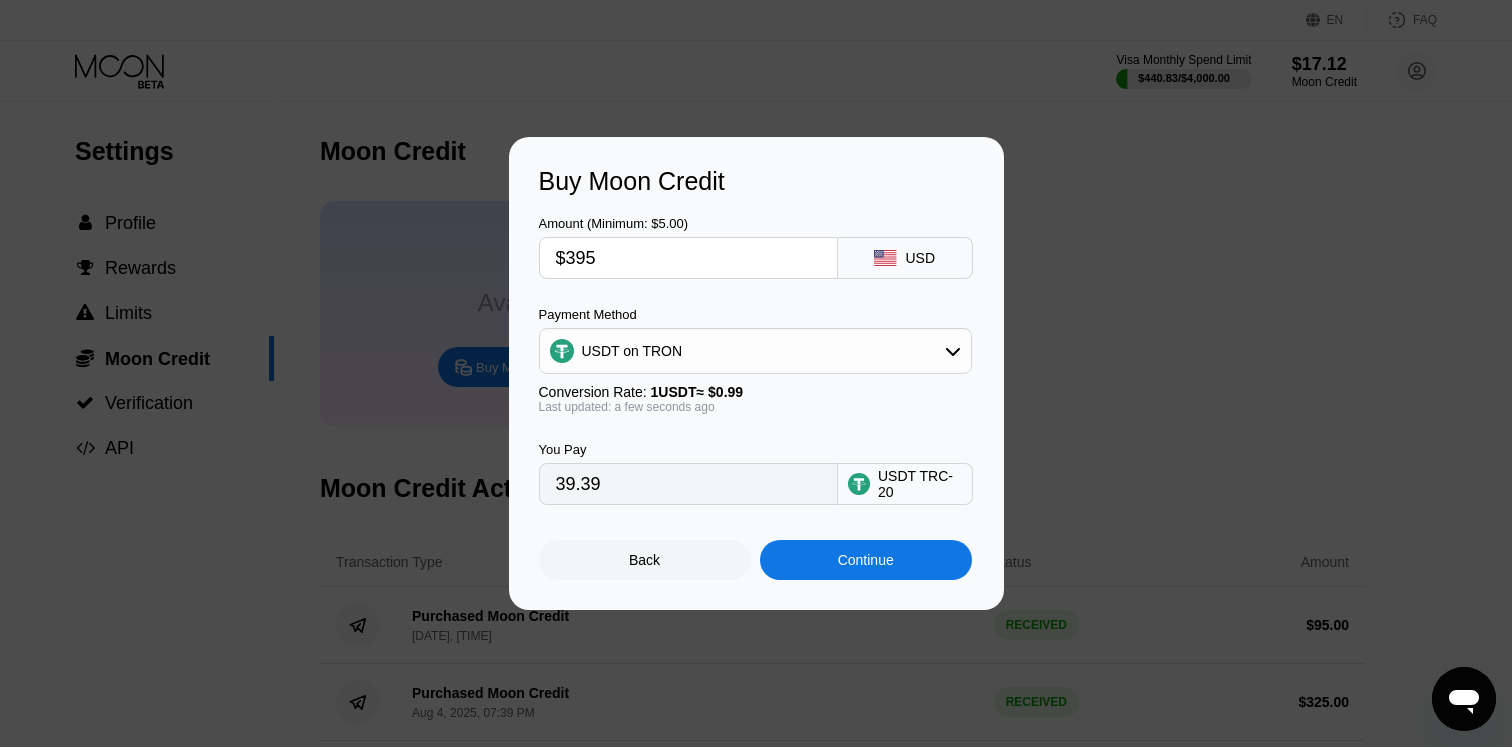 type on "398.99" 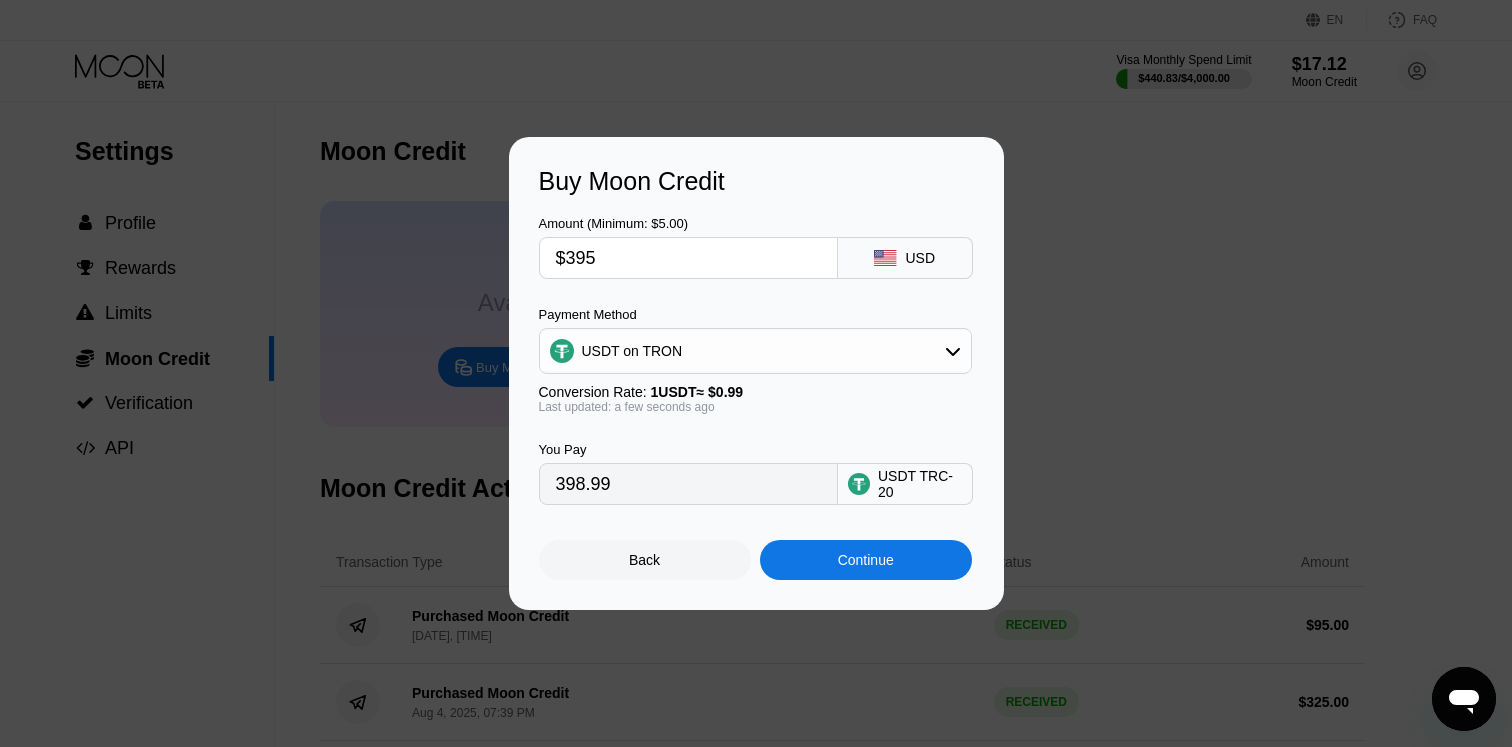 click on "Continue" at bounding box center (866, 560) 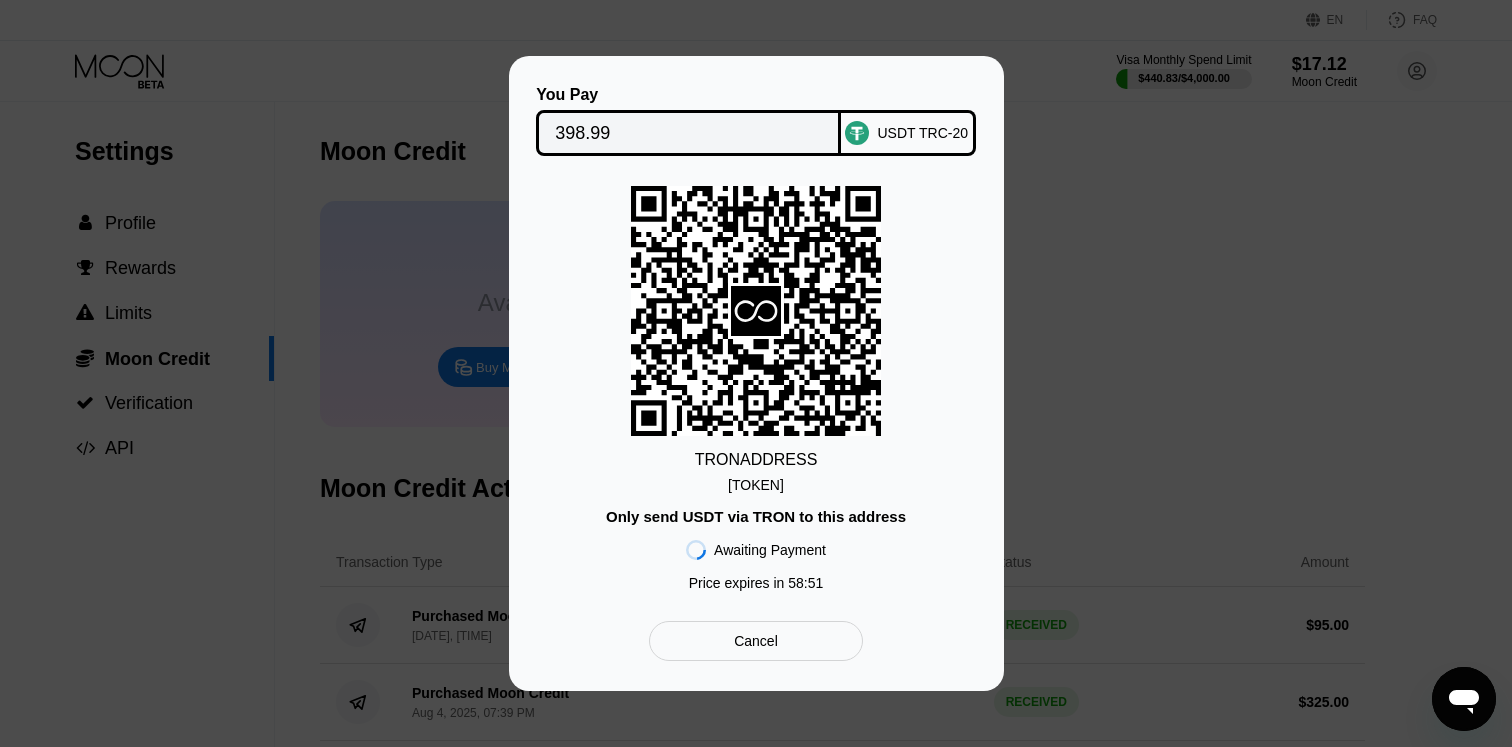 click on "TFjpMPH938GRkpA...zvGxf6gniLbZBdk" at bounding box center (756, 485) 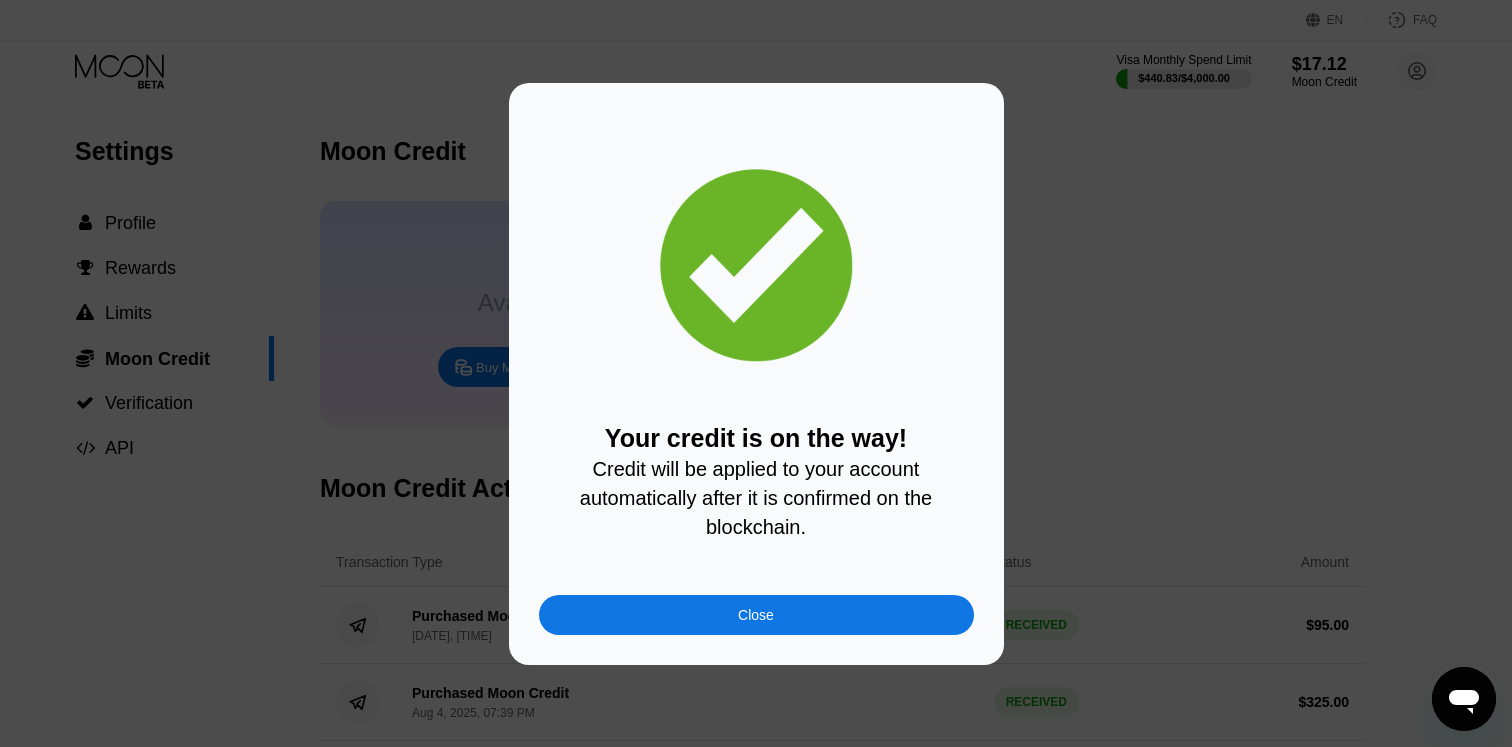 click on "Close" at bounding box center [756, 615] 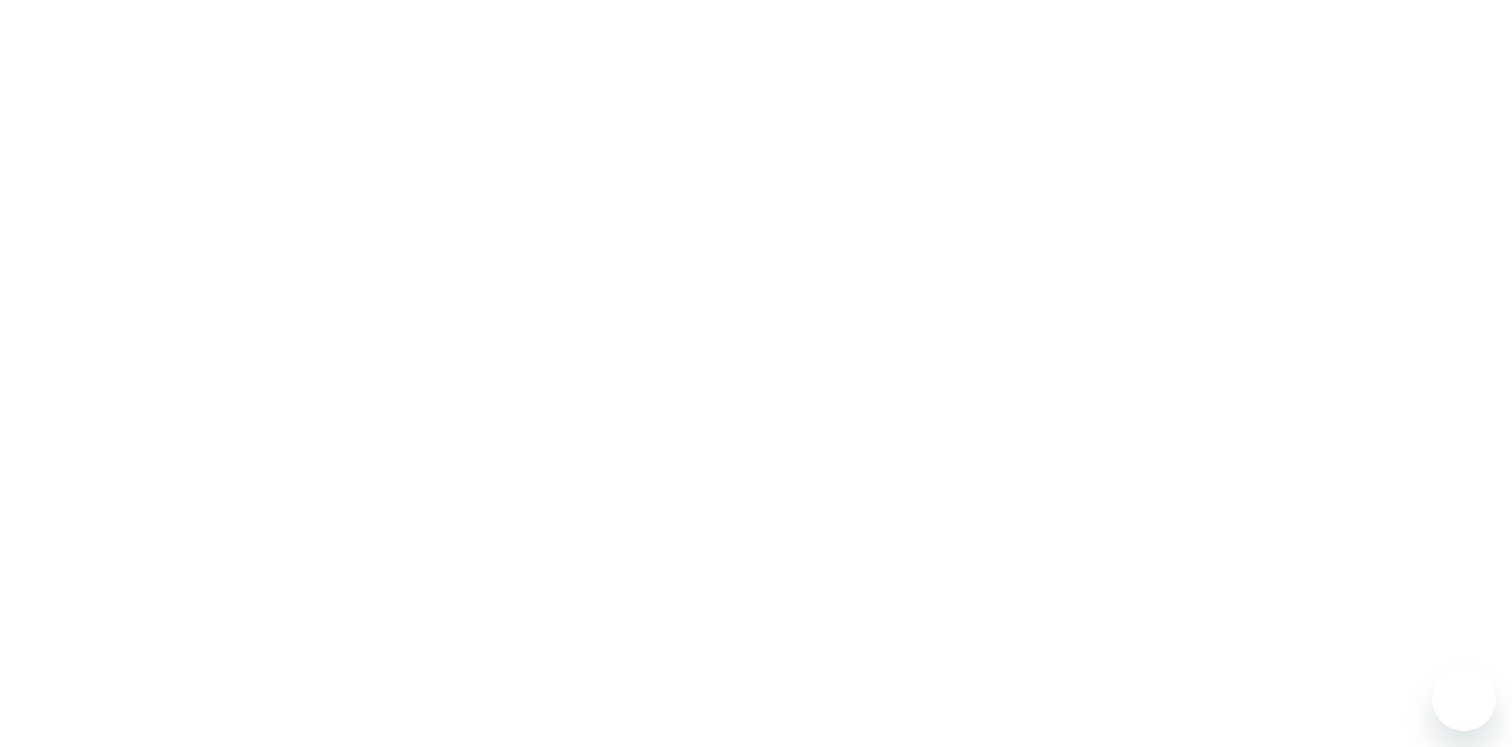 scroll, scrollTop: 0, scrollLeft: 0, axis: both 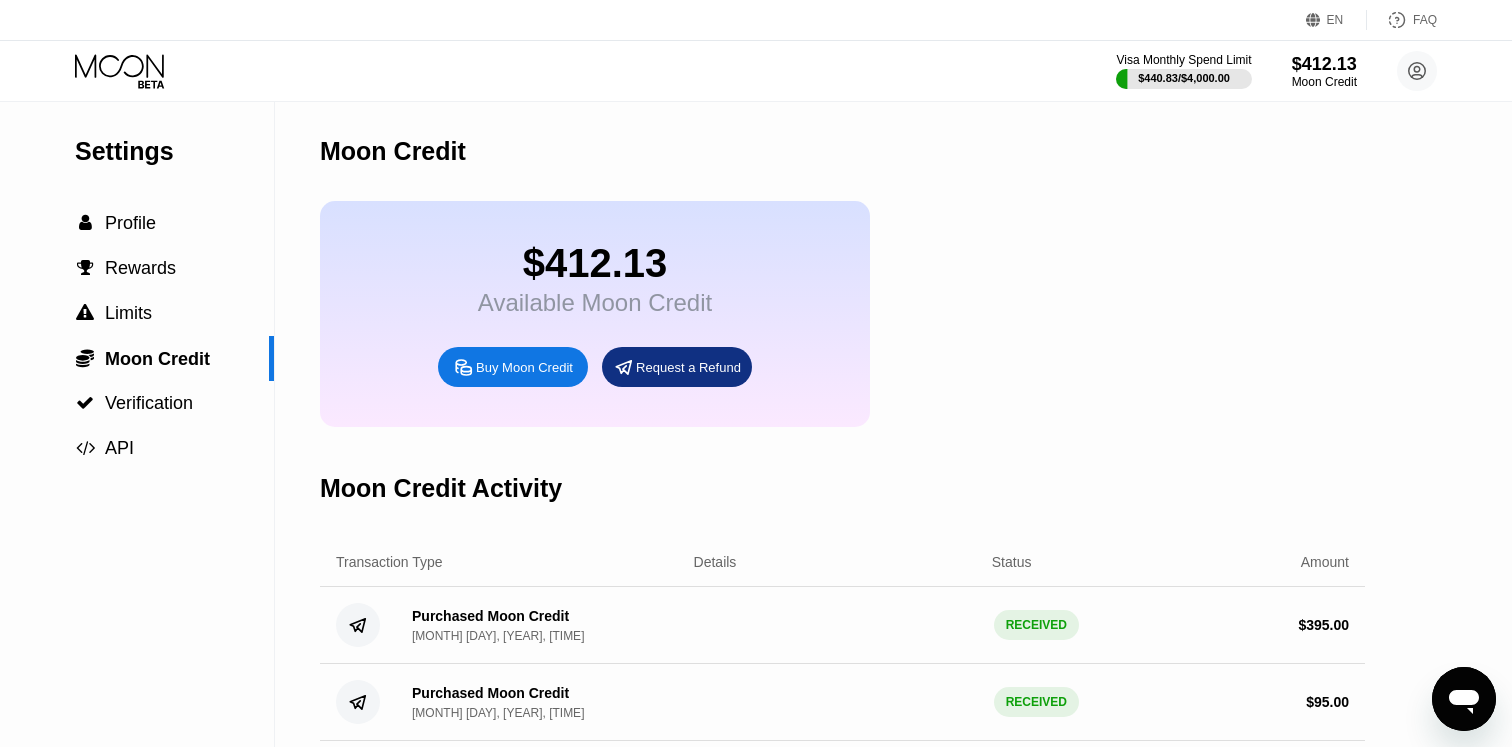 click 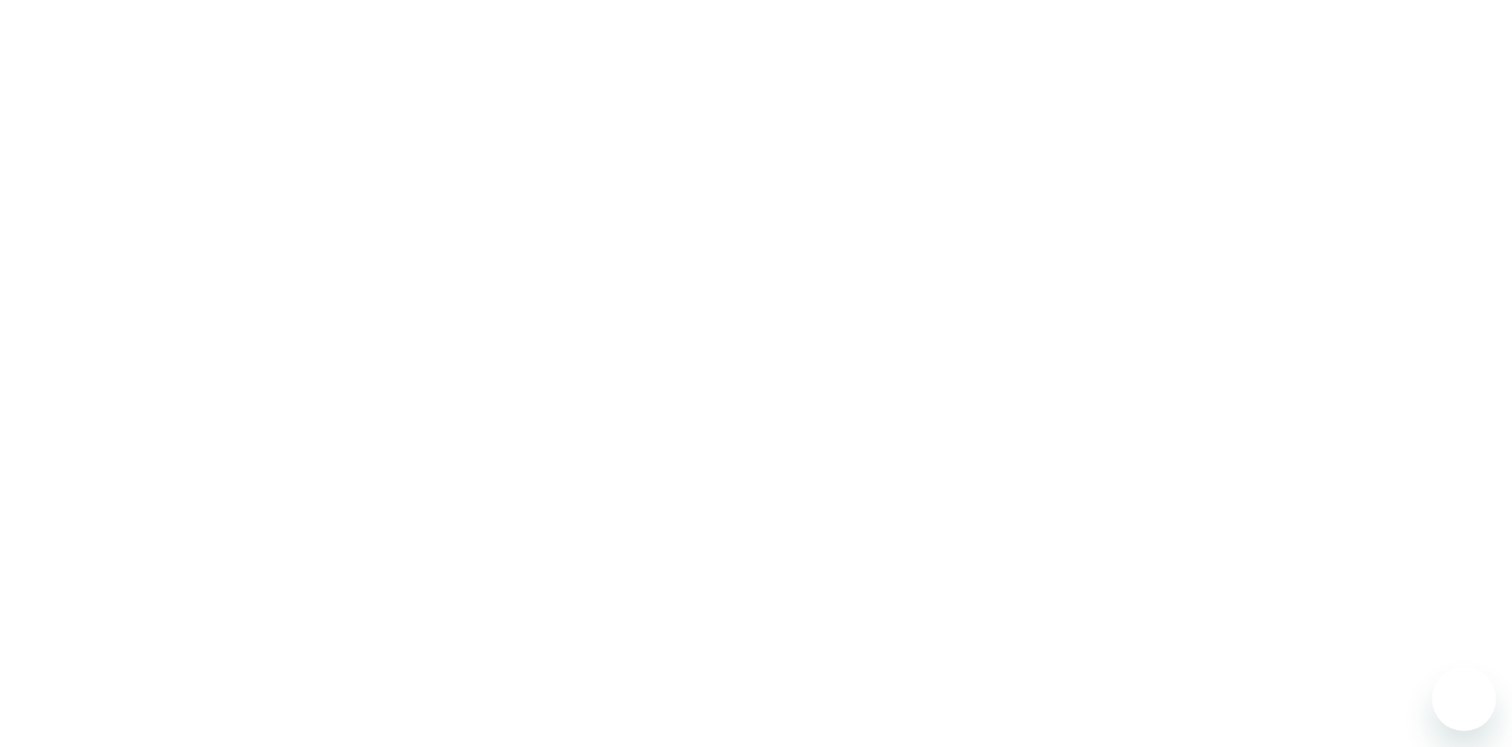 scroll, scrollTop: 0, scrollLeft: 0, axis: both 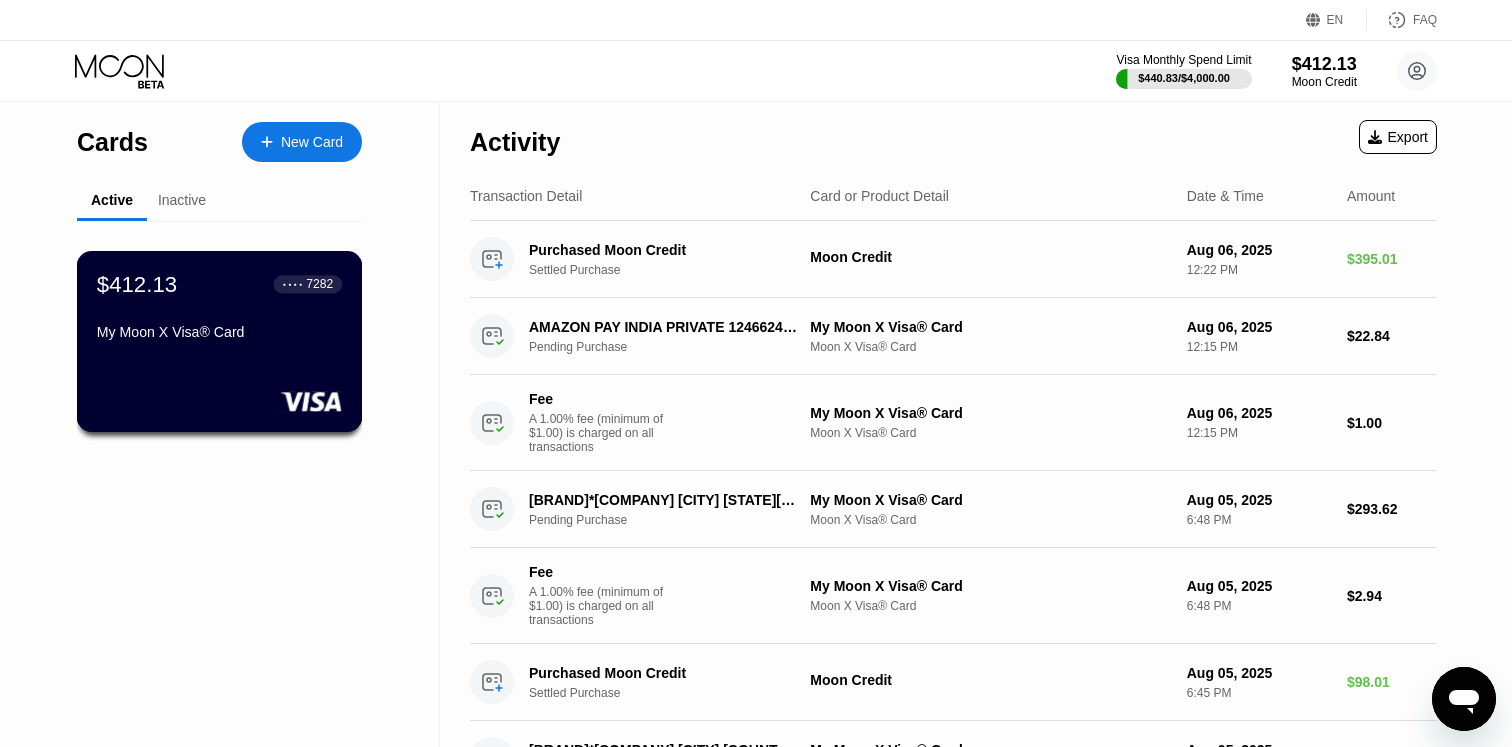click on "$412.13 ● ● ● ● 7282 My Moon X Visa® Card" at bounding box center (219, 309) 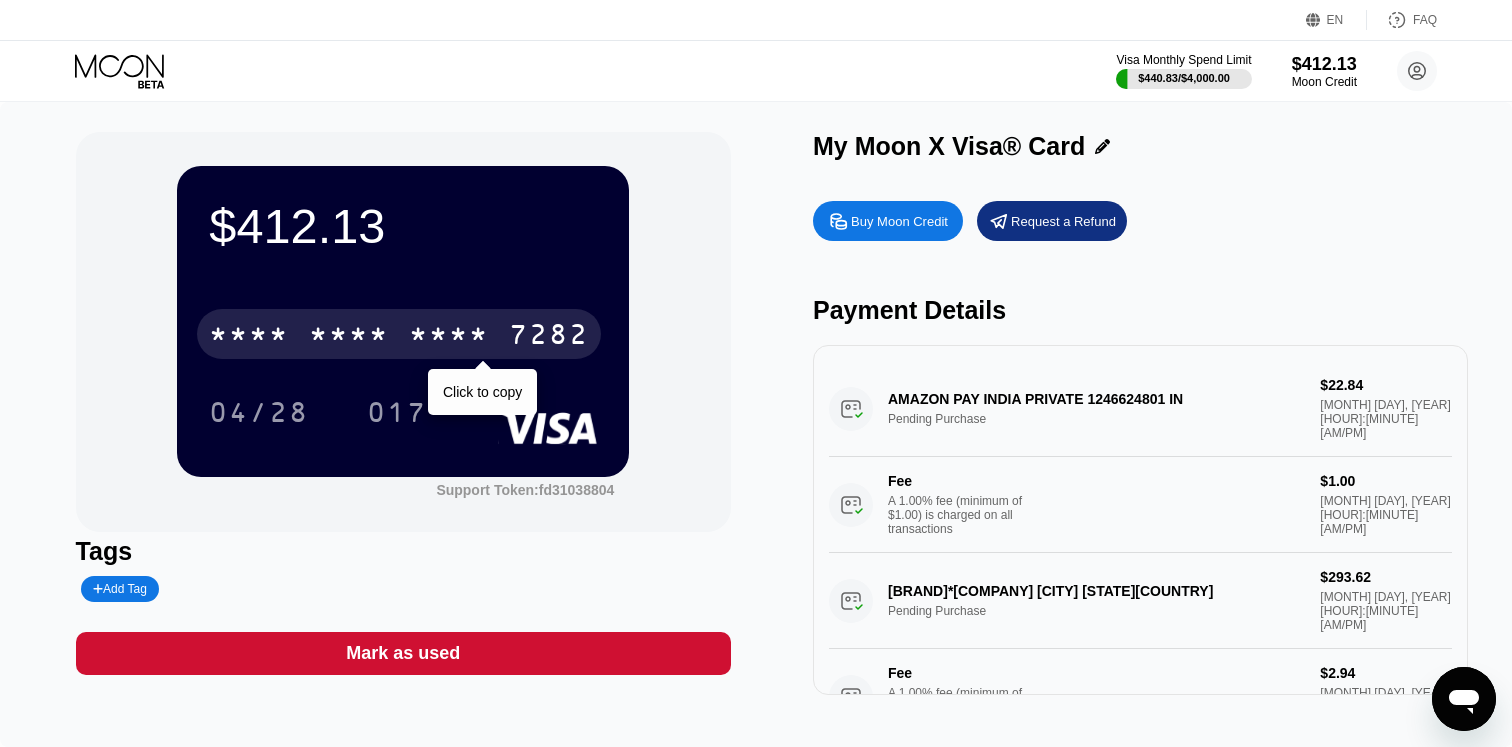 click on "* * * * * * * * * * * * 7282" at bounding box center [399, 334] 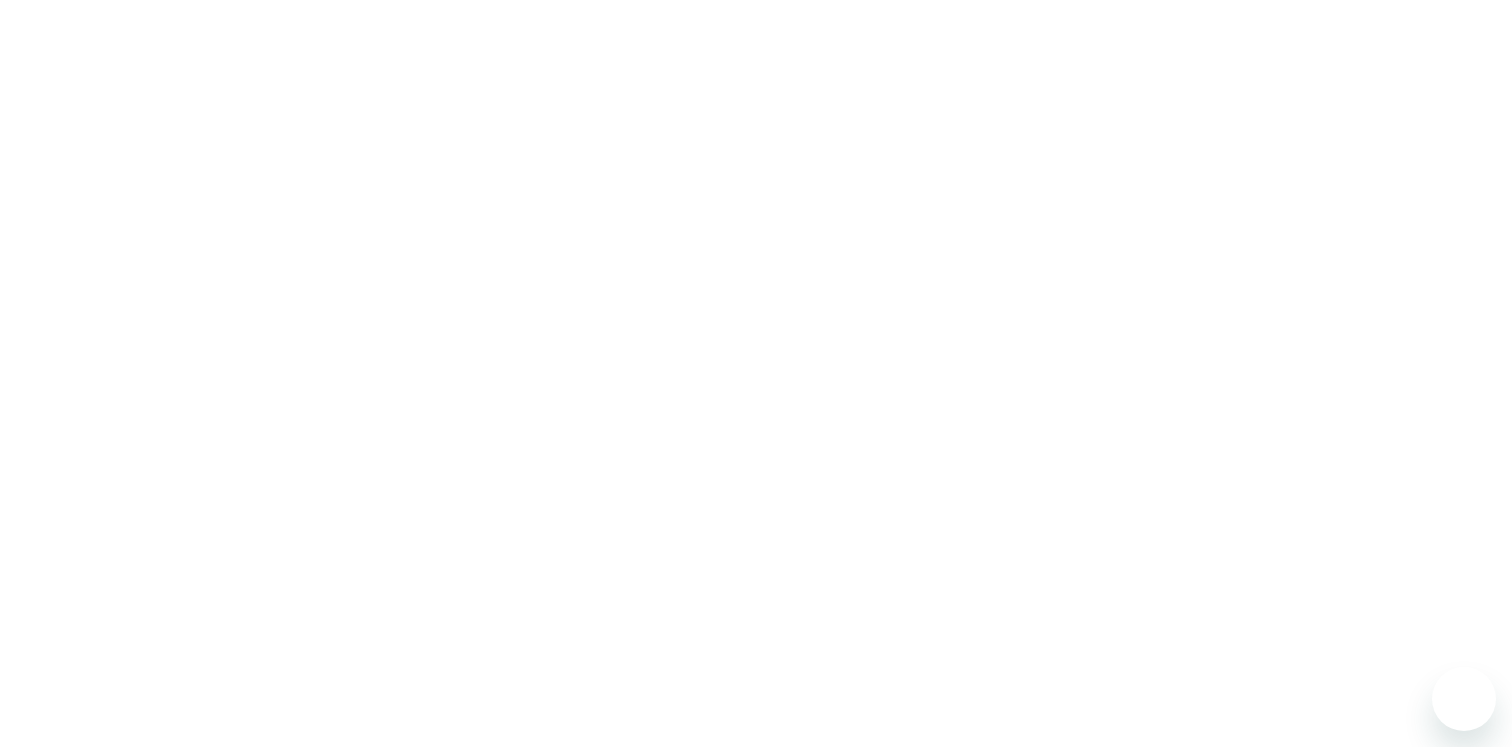 scroll, scrollTop: 0, scrollLeft: 0, axis: both 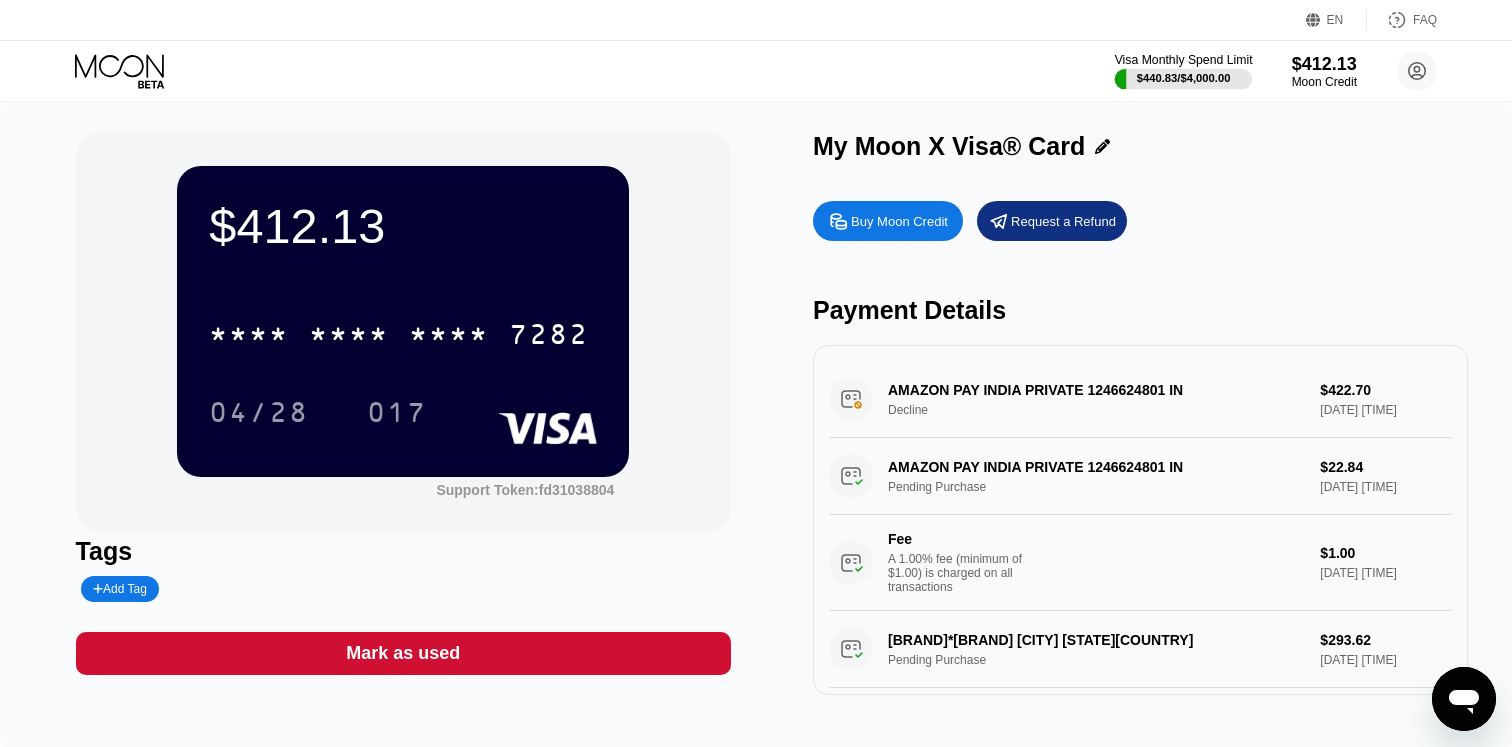 click at bounding box center (1184, 79) 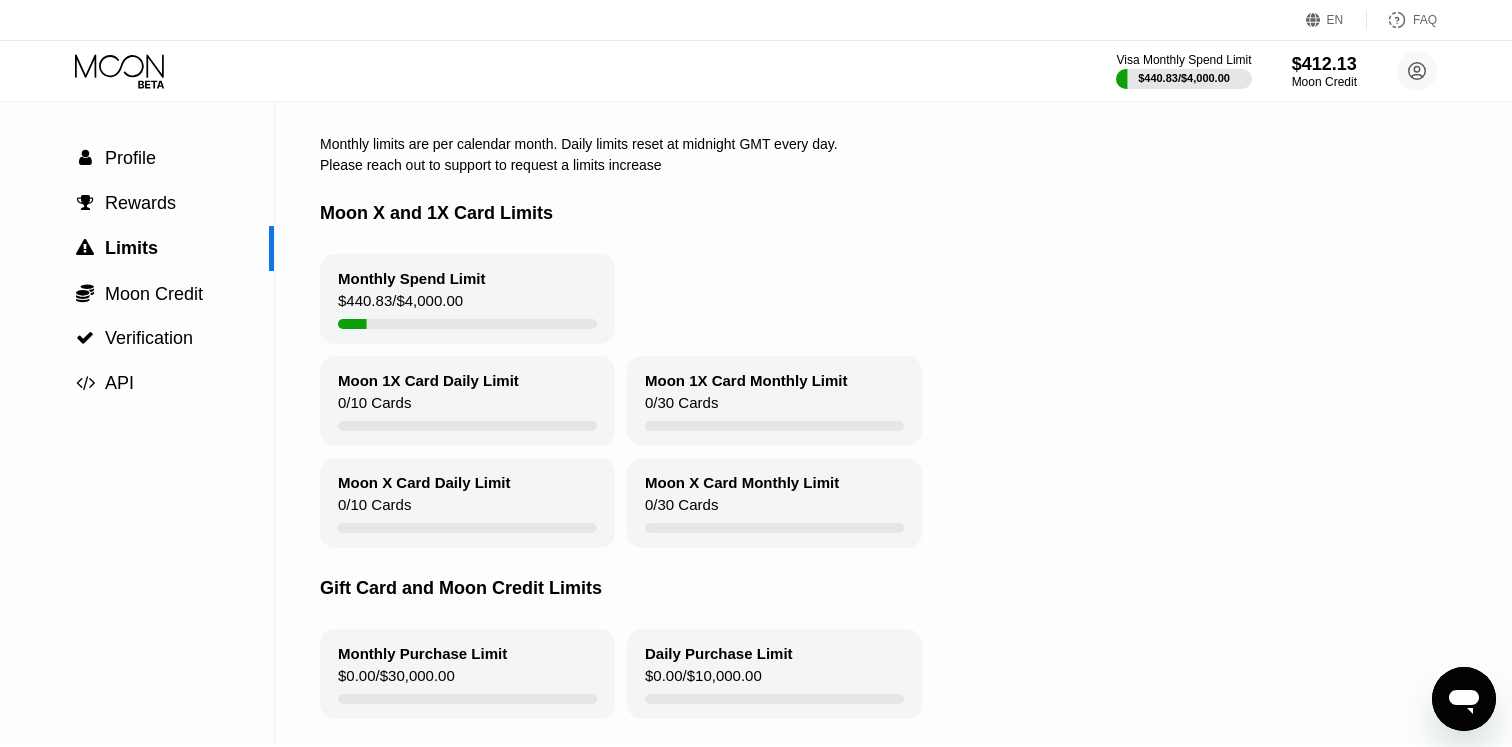 scroll, scrollTop: 0, scrollLeft: 0, axis: both 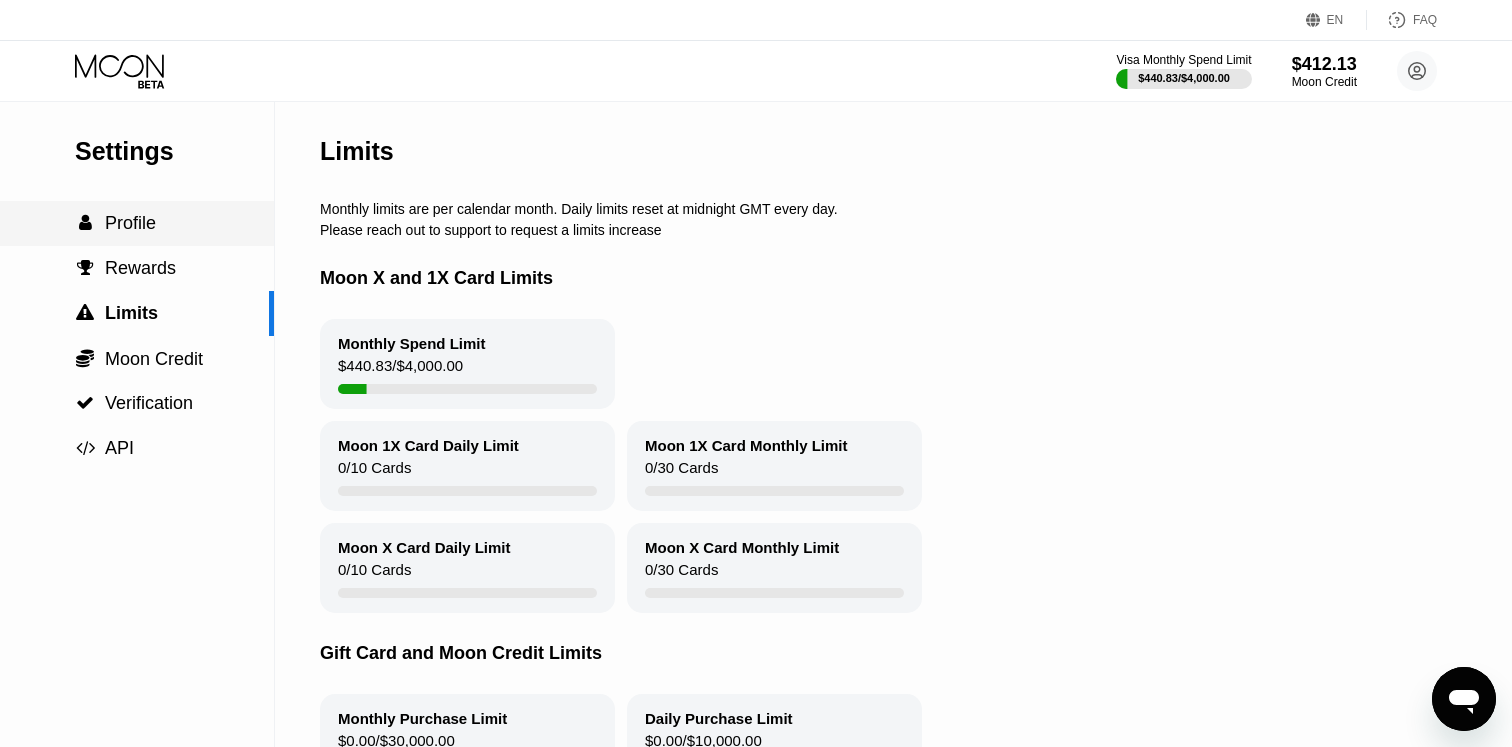 click on " Profile" at bounding box center (137, 223) 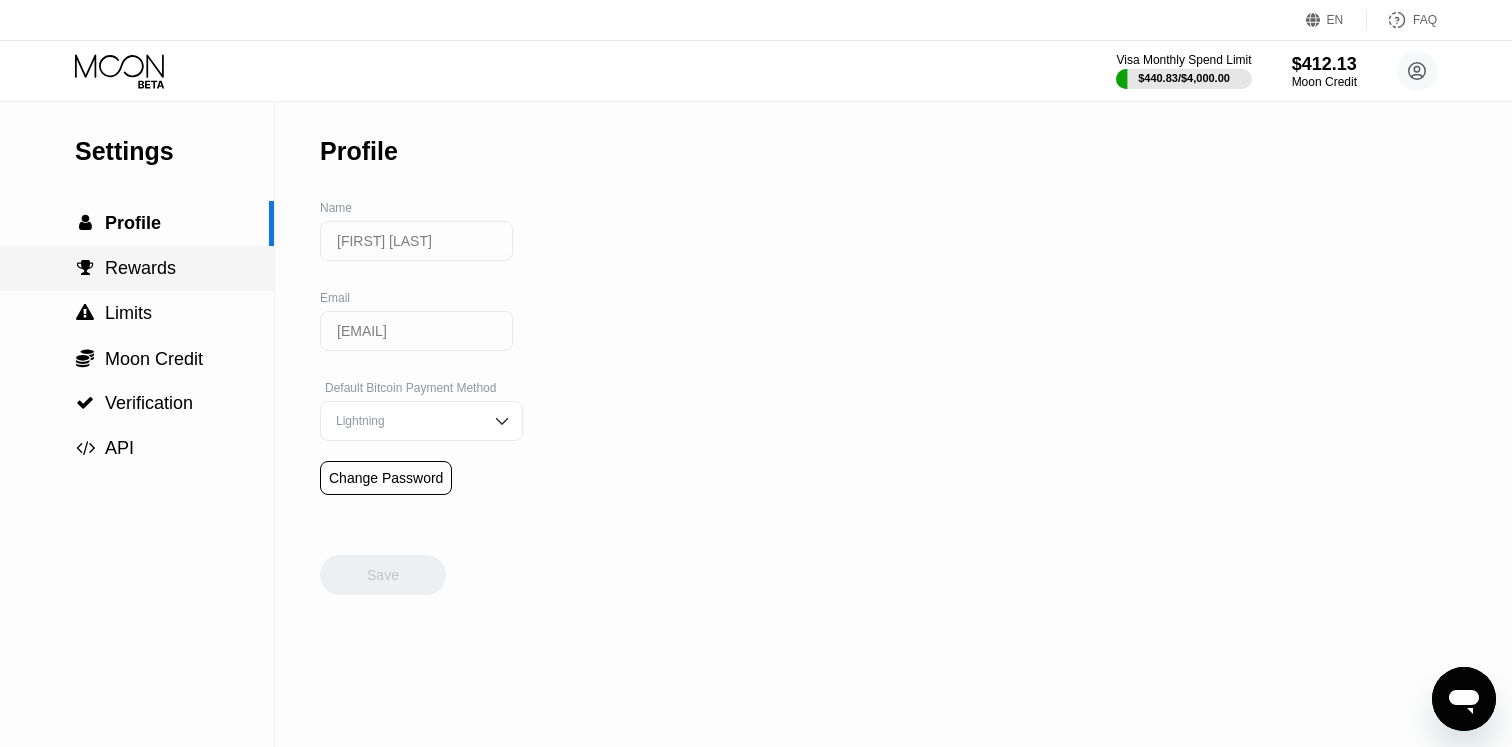 click on " Rewards" at bounding box center (137, 268) 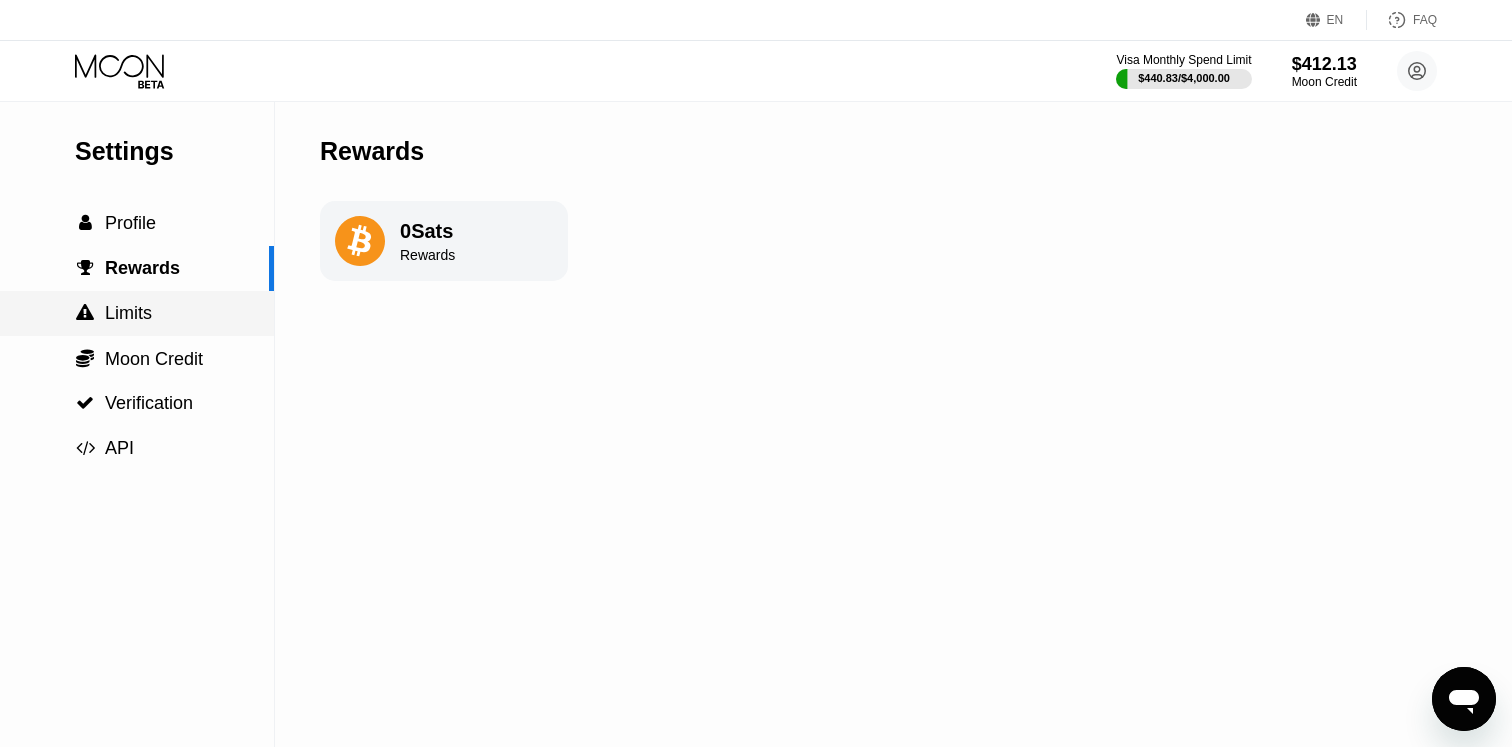 click on " Limits" at bounding box center [137, 313] 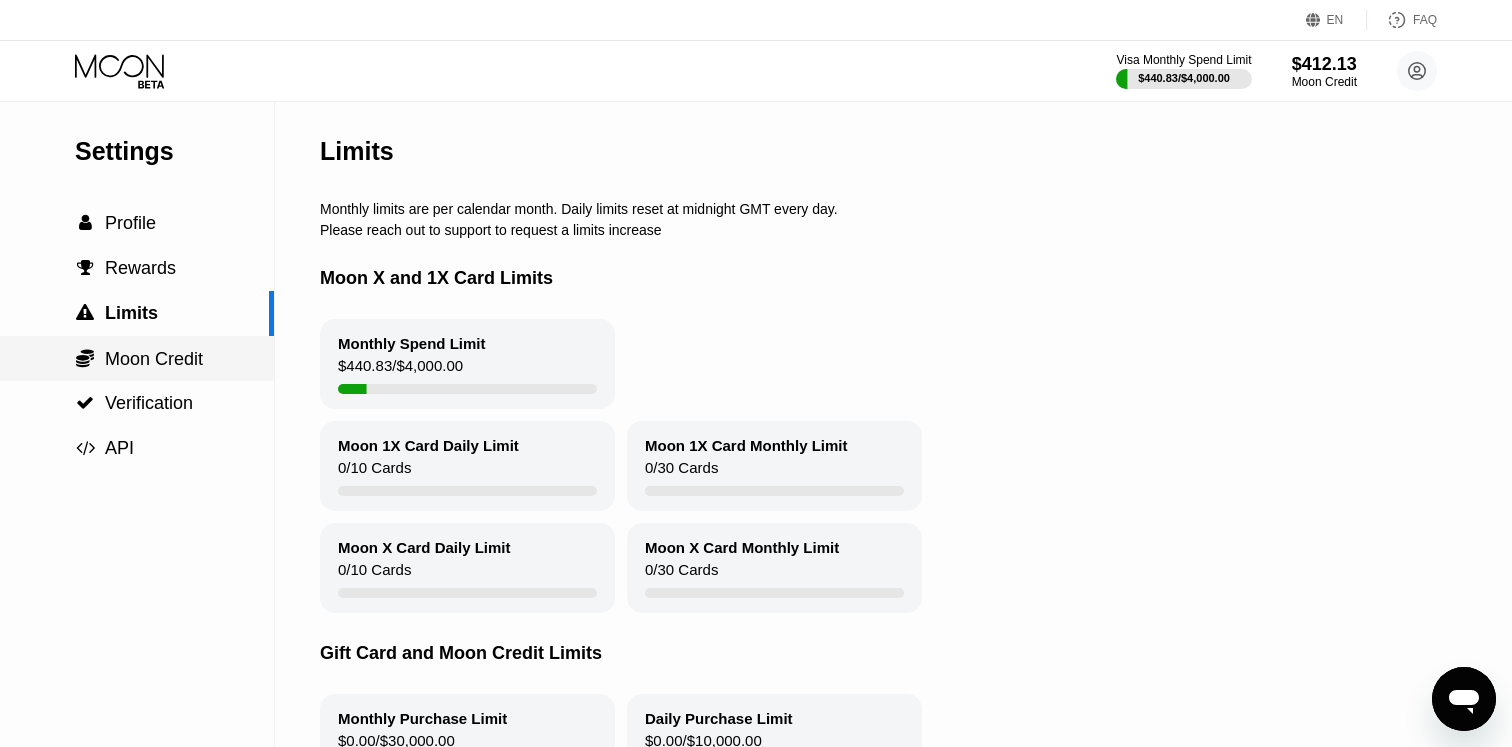 click on "Moon Credit" at bounding box center [154, 359] 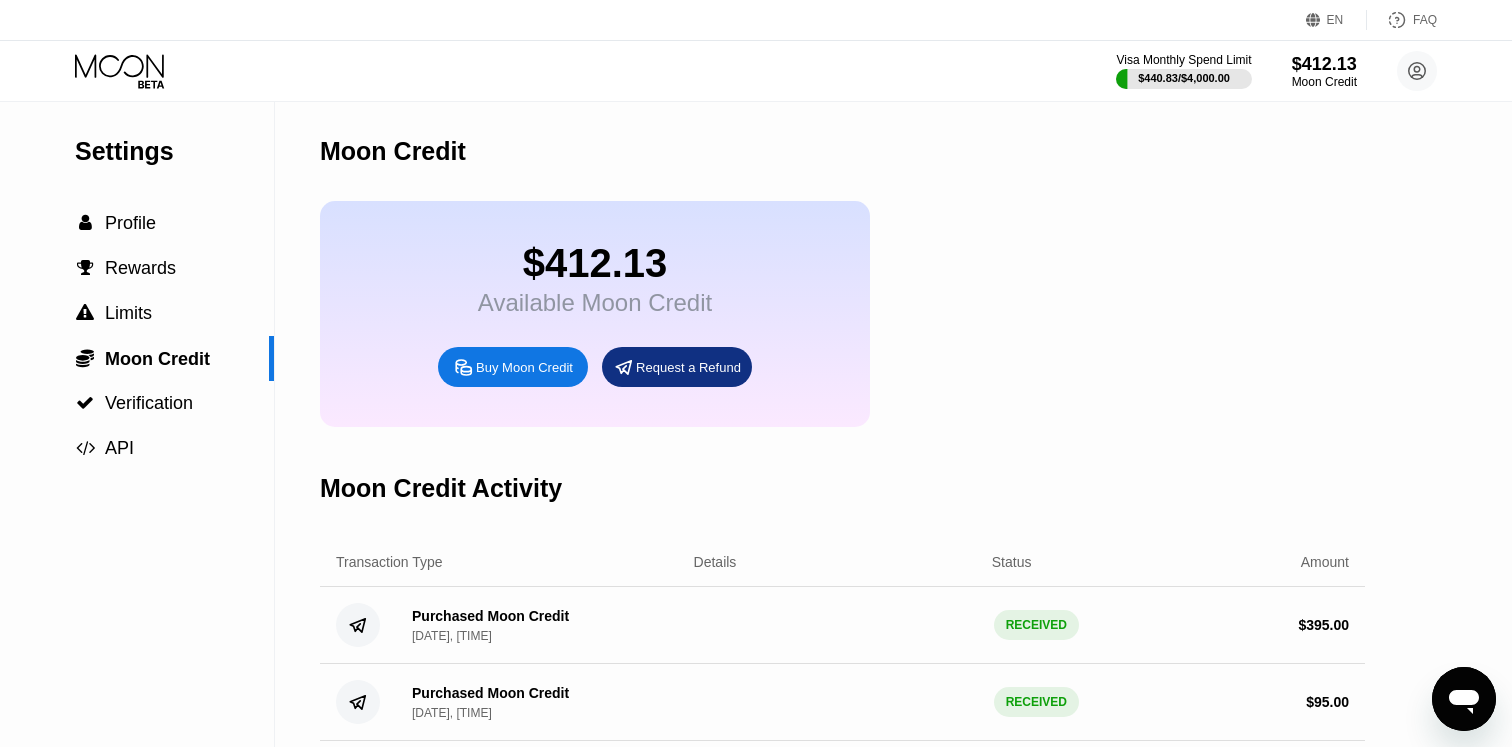 click on "Buy Moon Credit" at bounding box center (524, 367) 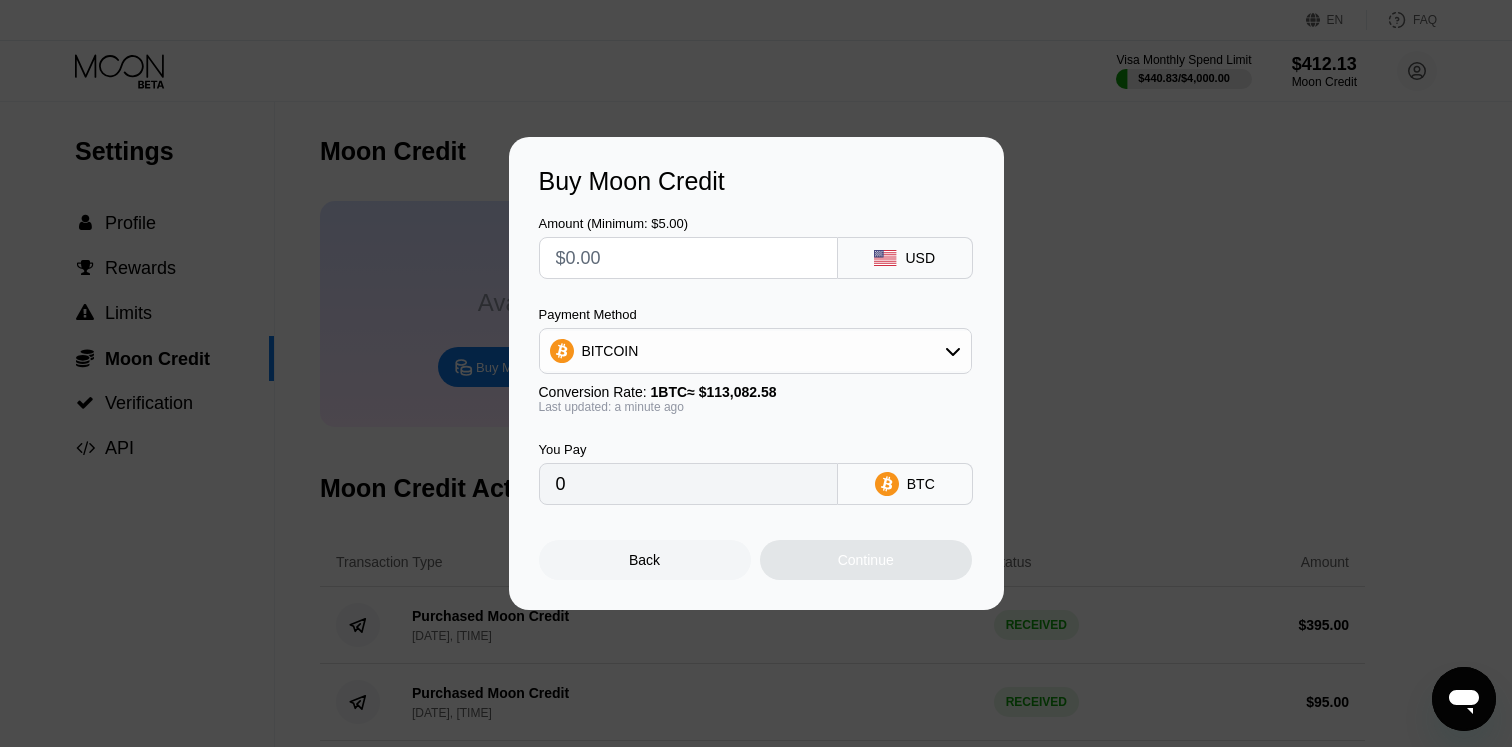 click on "USD" at bounding box center [920, 258] 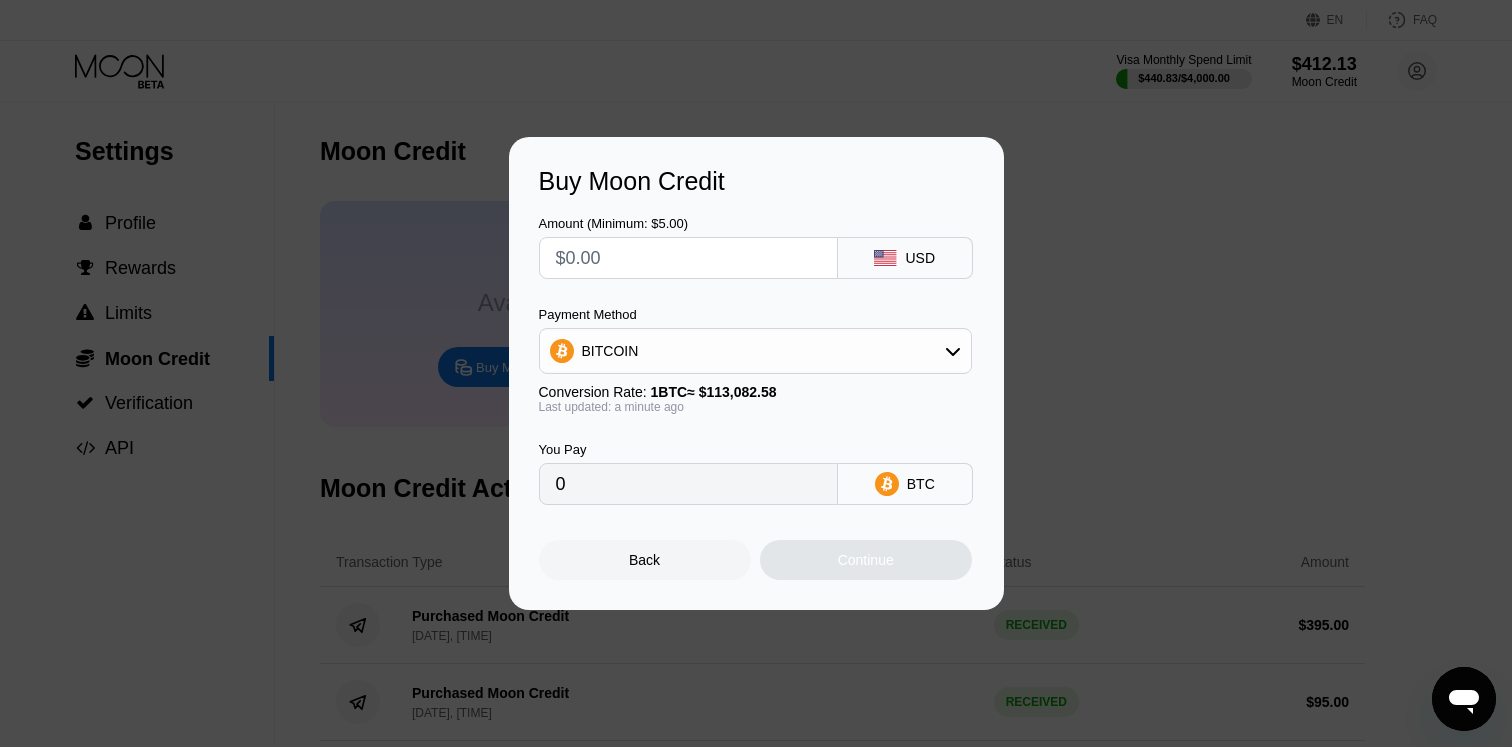 type on "$9" 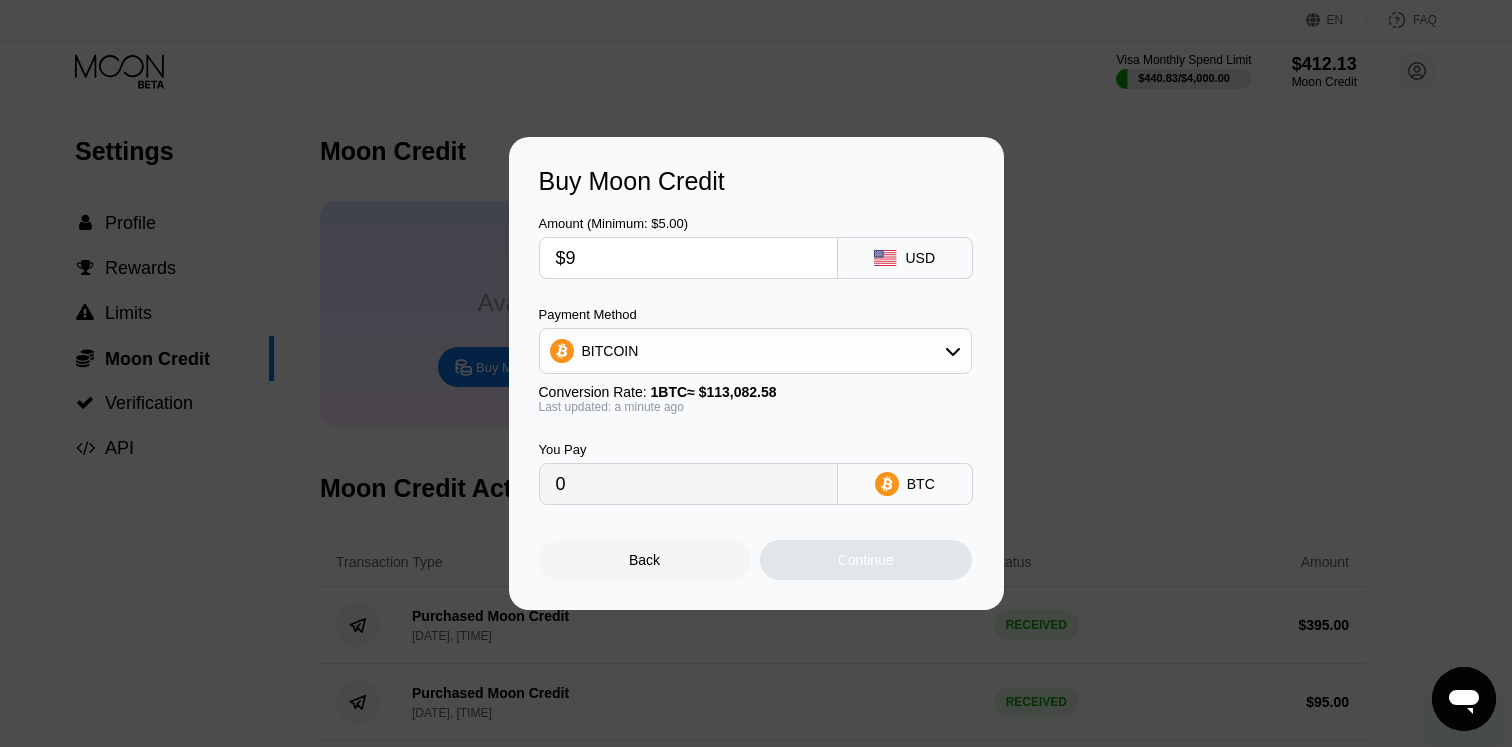 type on "0.00007959" 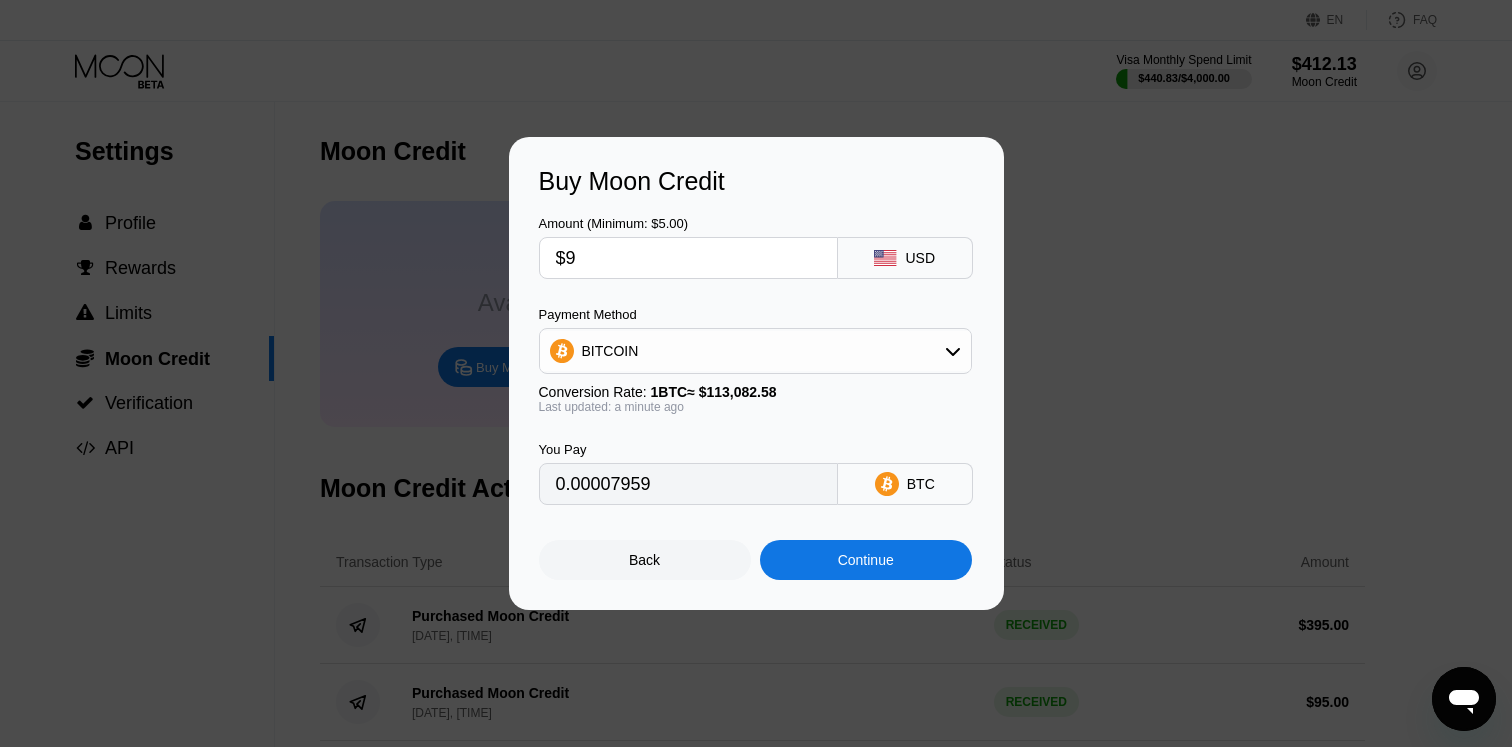 type on "$90" 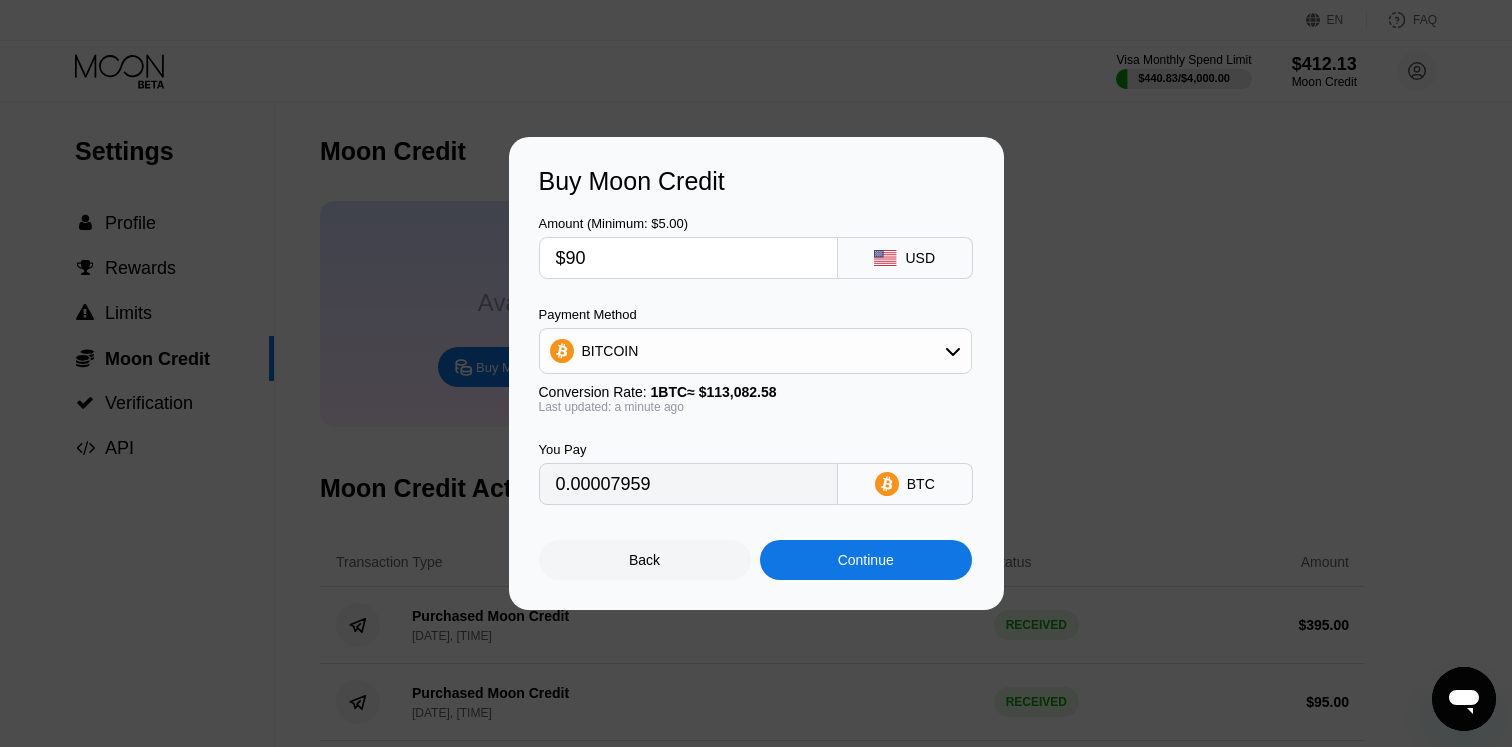 type on "0.00079588" 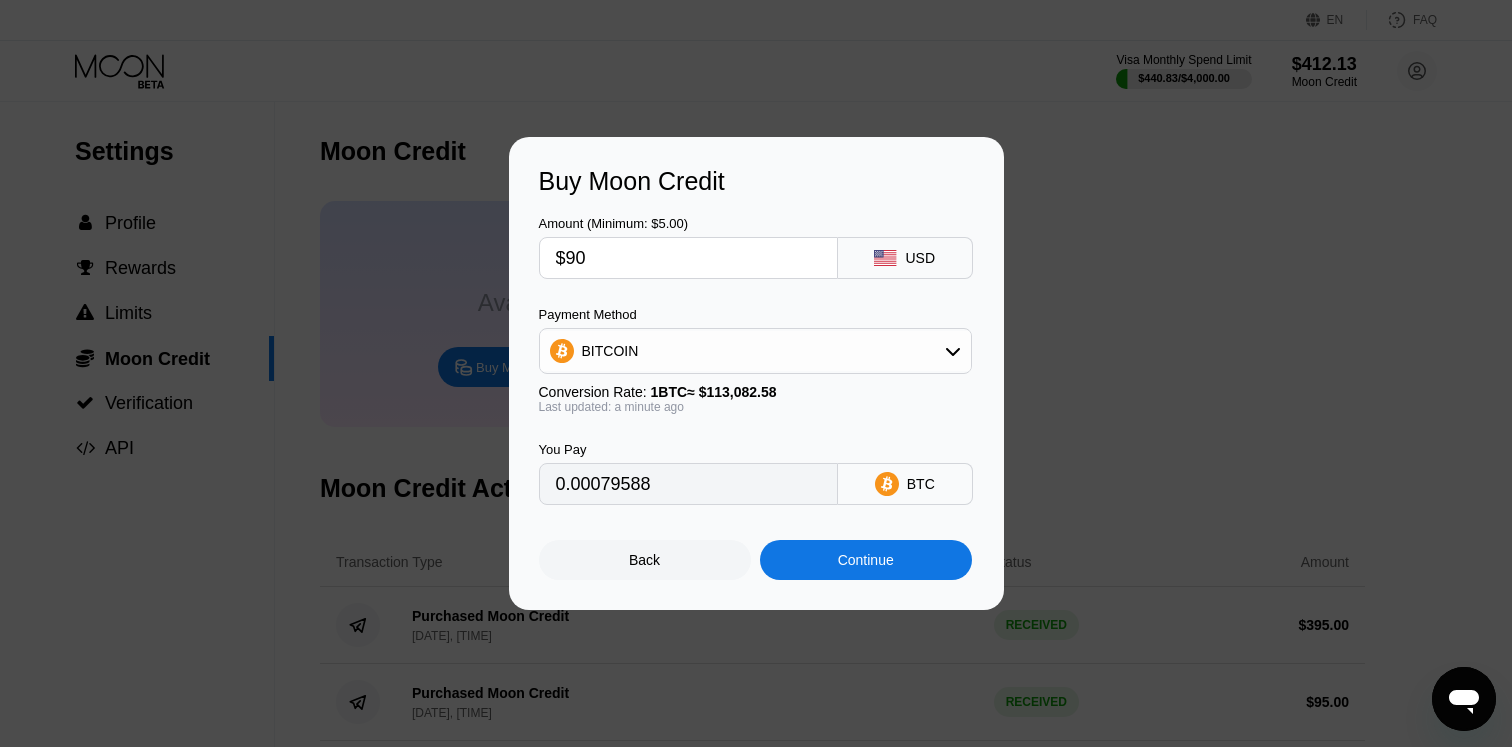 type on "$90" 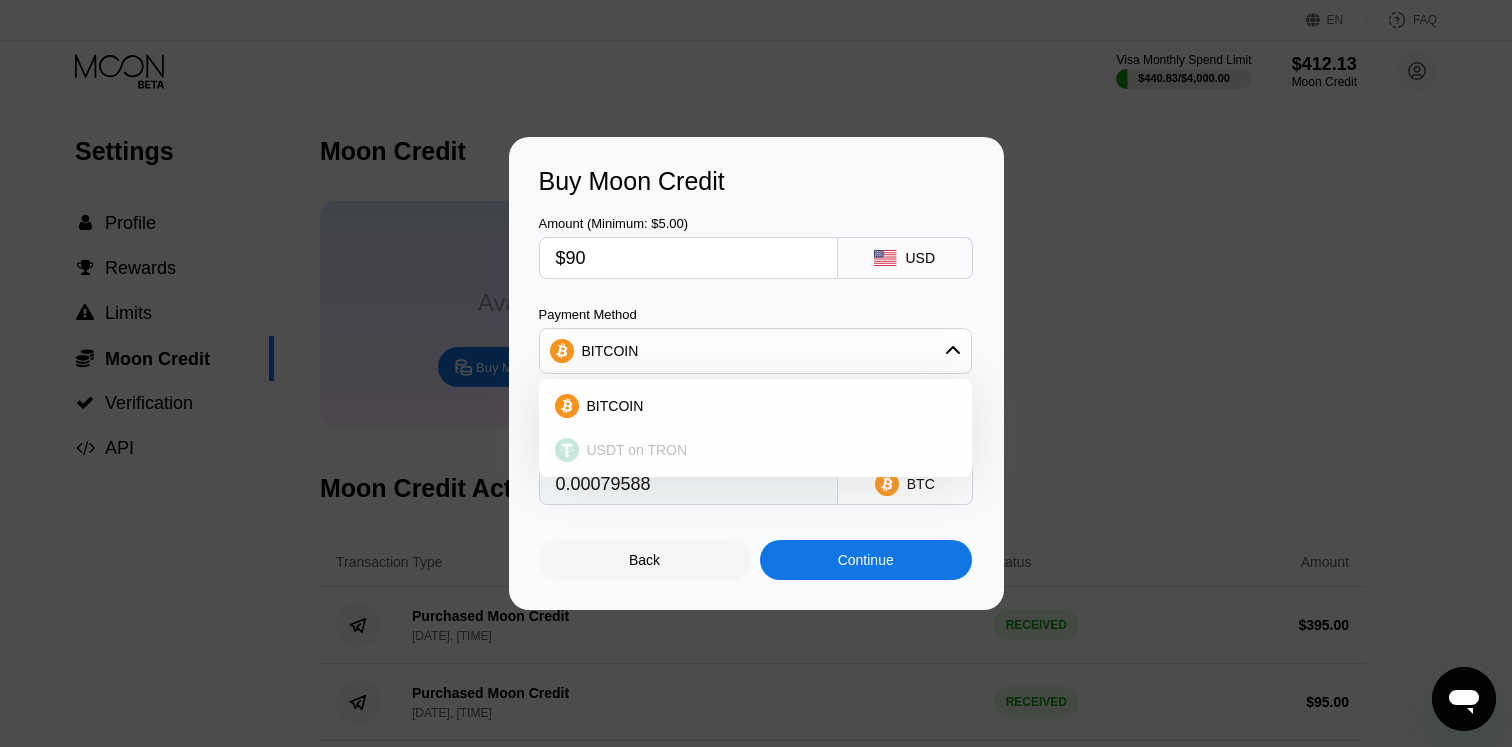 click on "USDT on TRON" at bounding box center [755, 450] 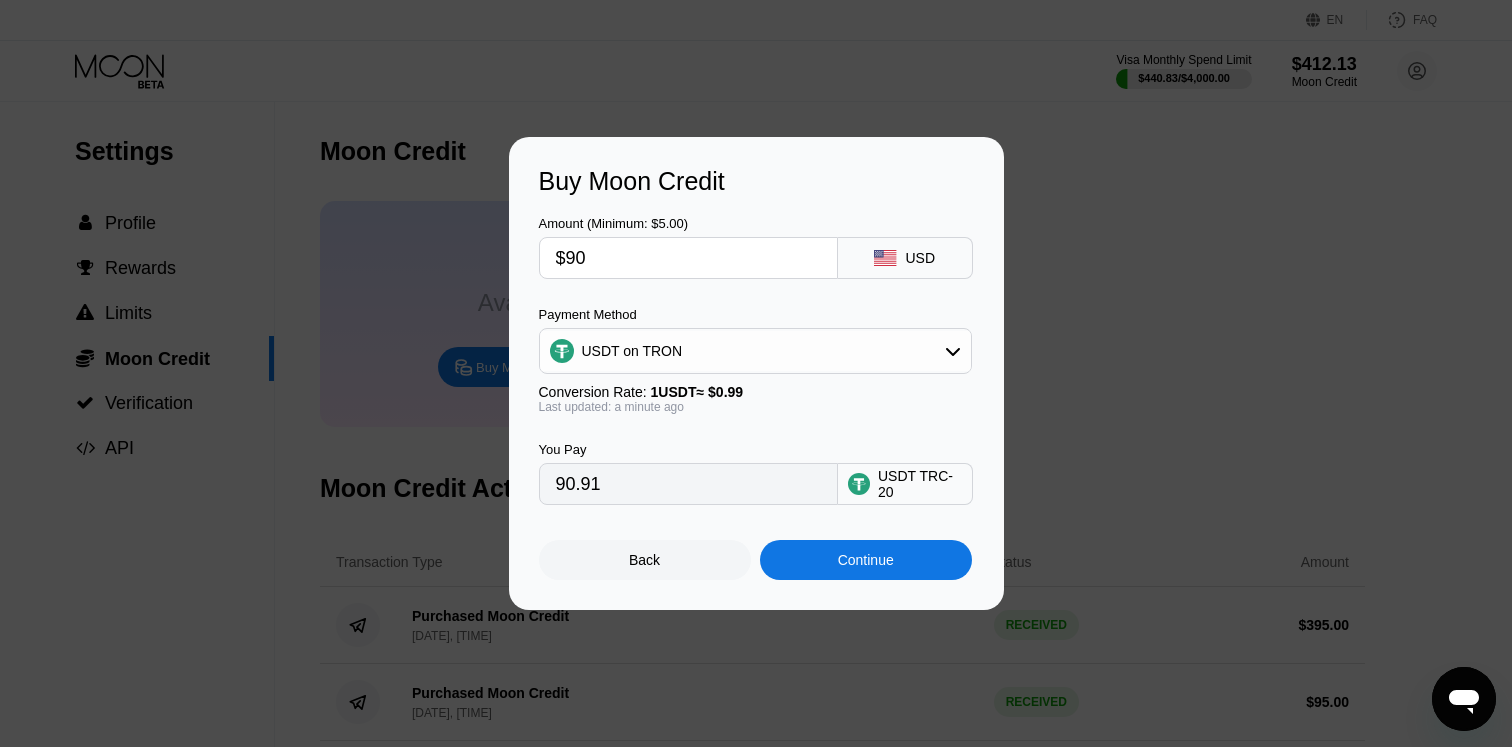 click on "Continue" at bounding box center [866, 560] 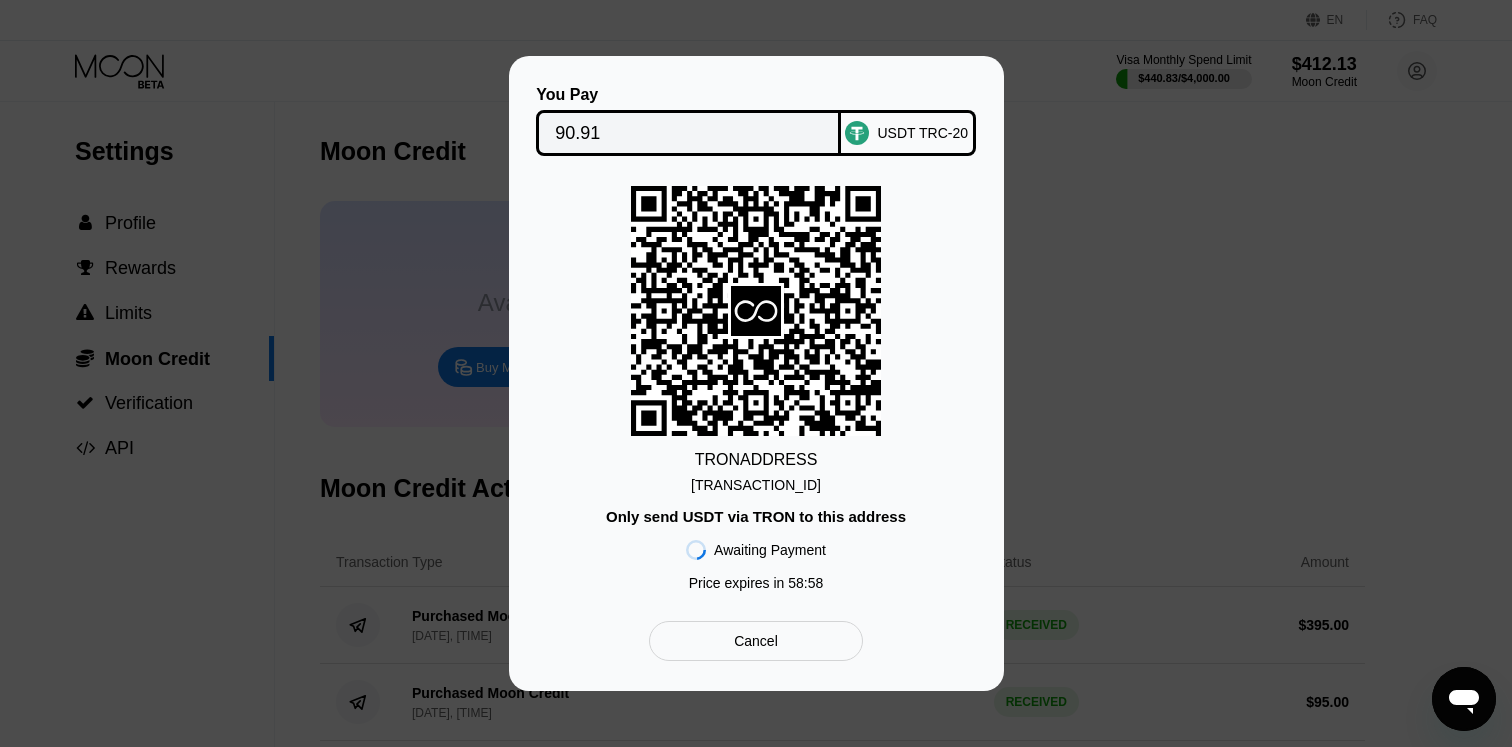 click on "TRxCDAps8X9dUZa...1FZToBxR7i6W8tb" at bounding box center (756, 485) 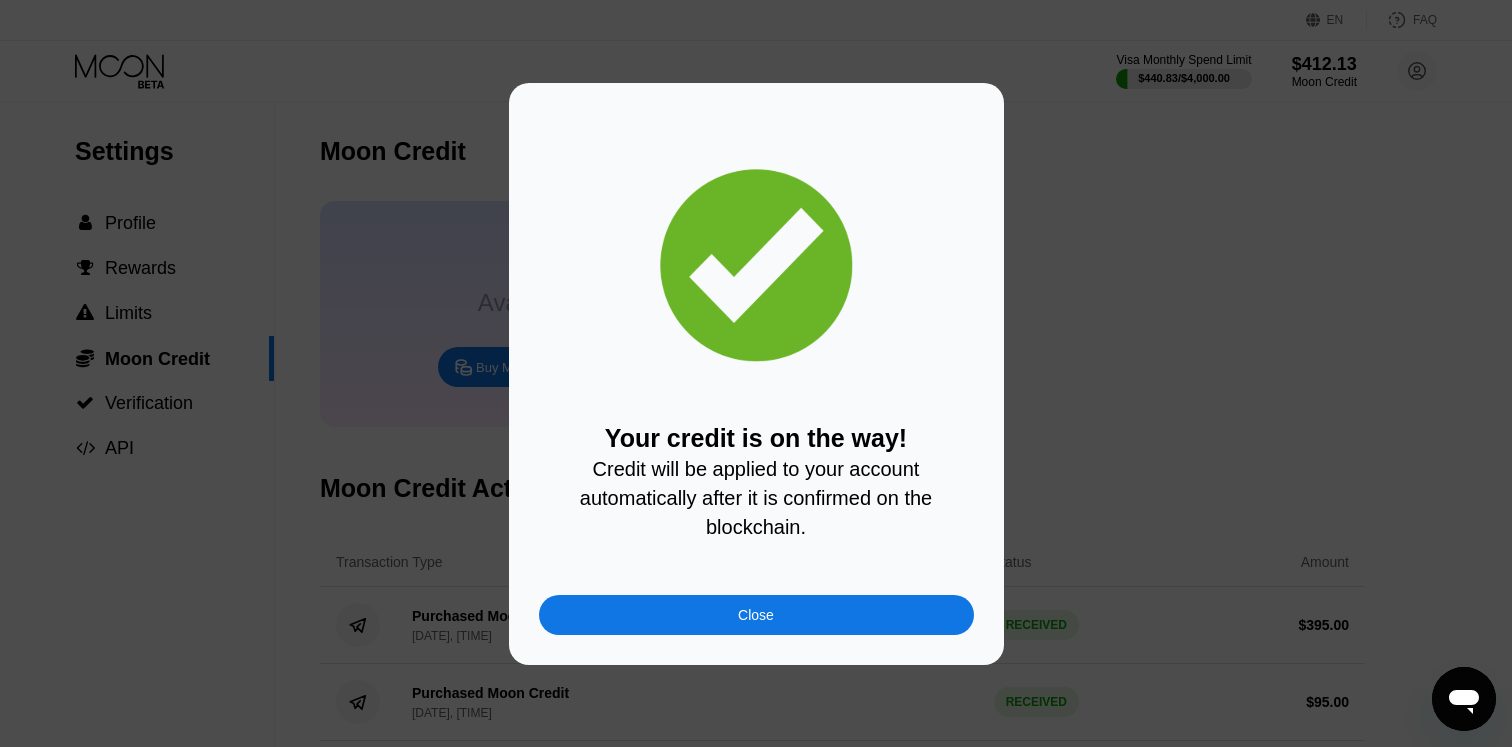 click on "Close" at bounding box center (756, 615) 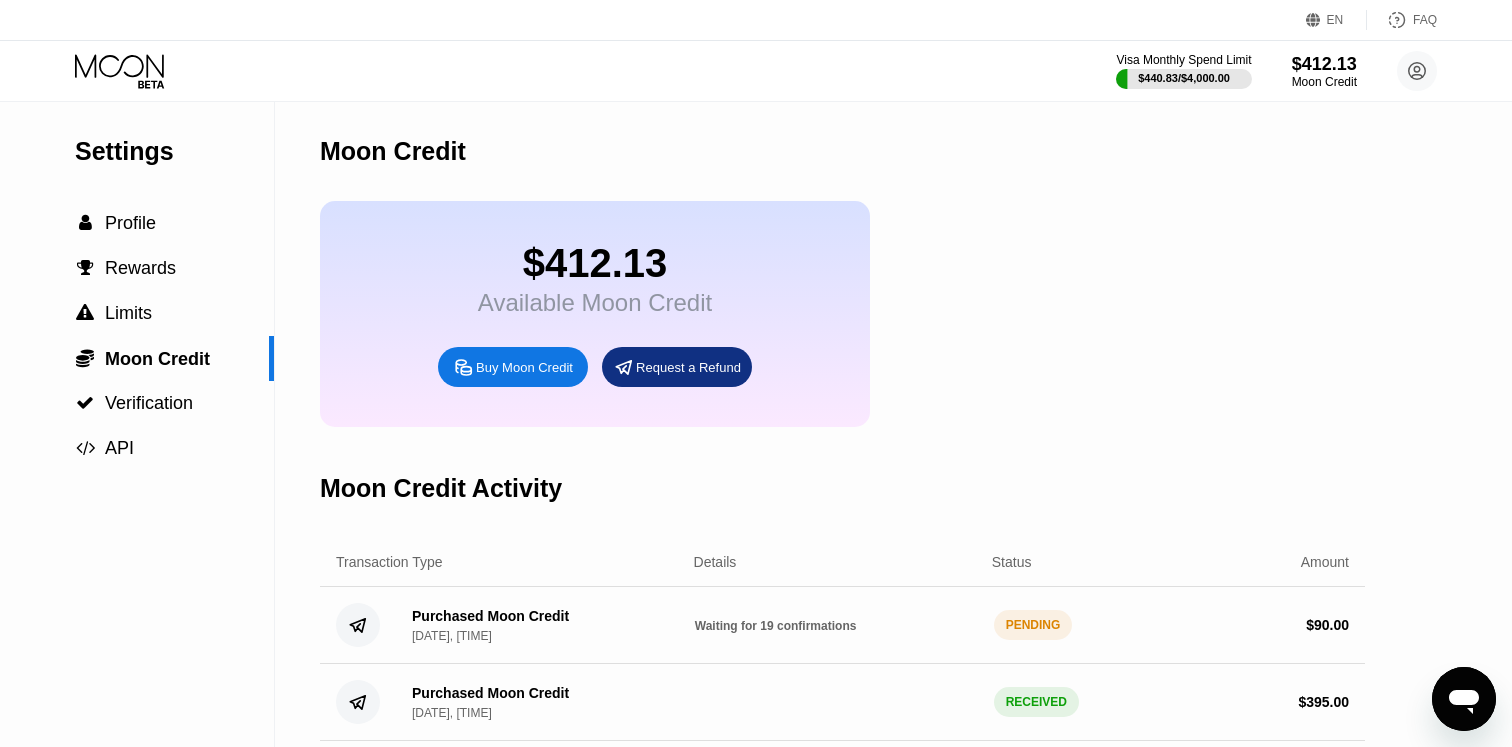 click 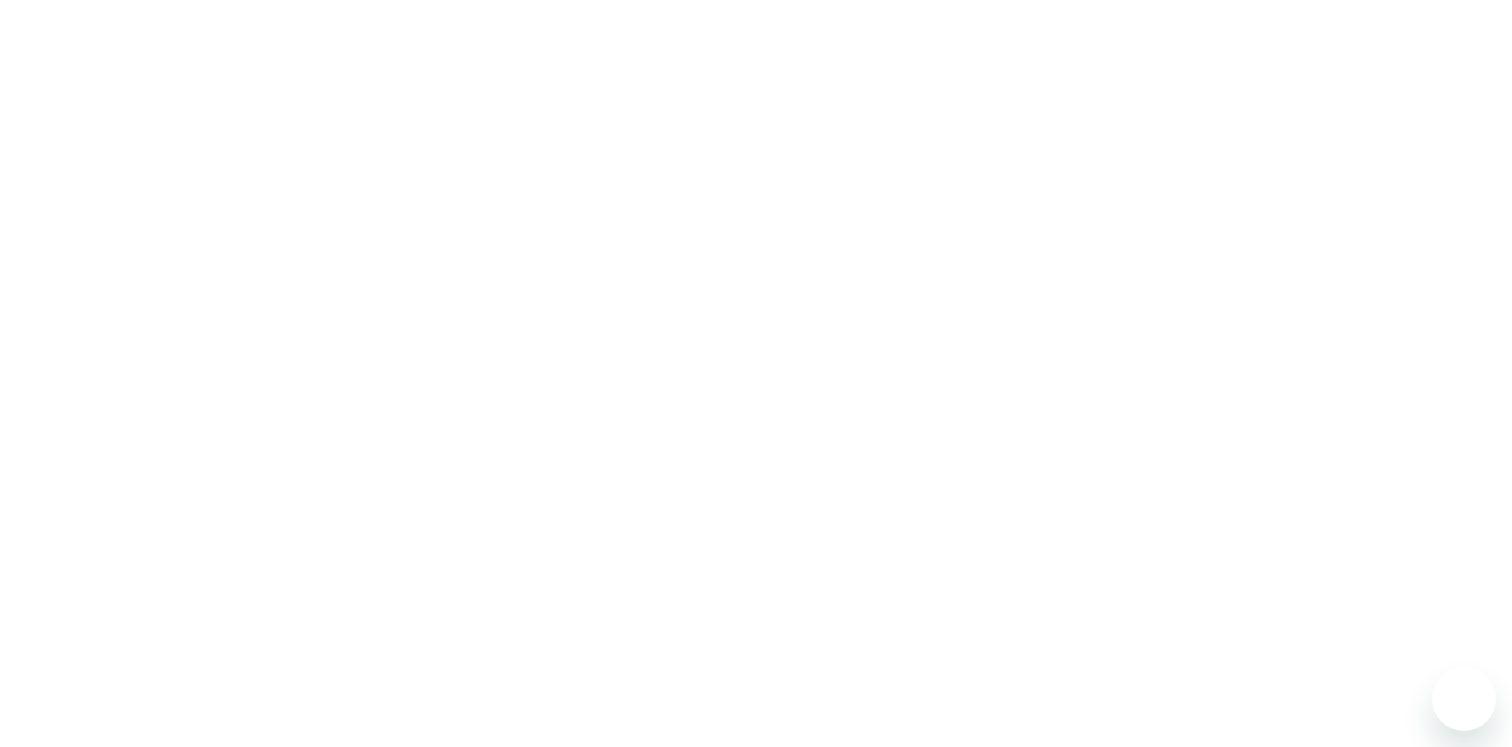 scroll, scrollTop: 0, scrollLeft: 0, axis: both 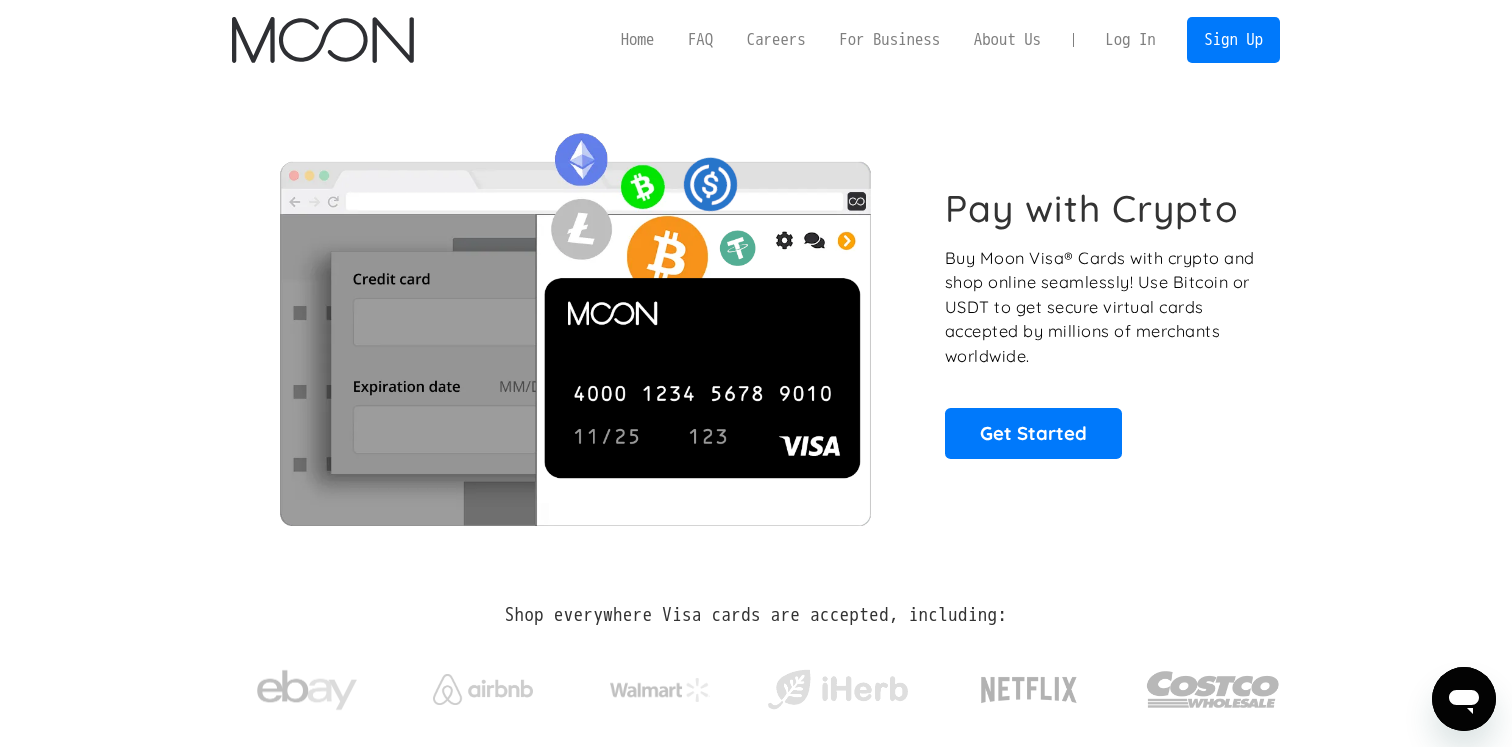 click on "Log In" at bounding box center [1130, 40] 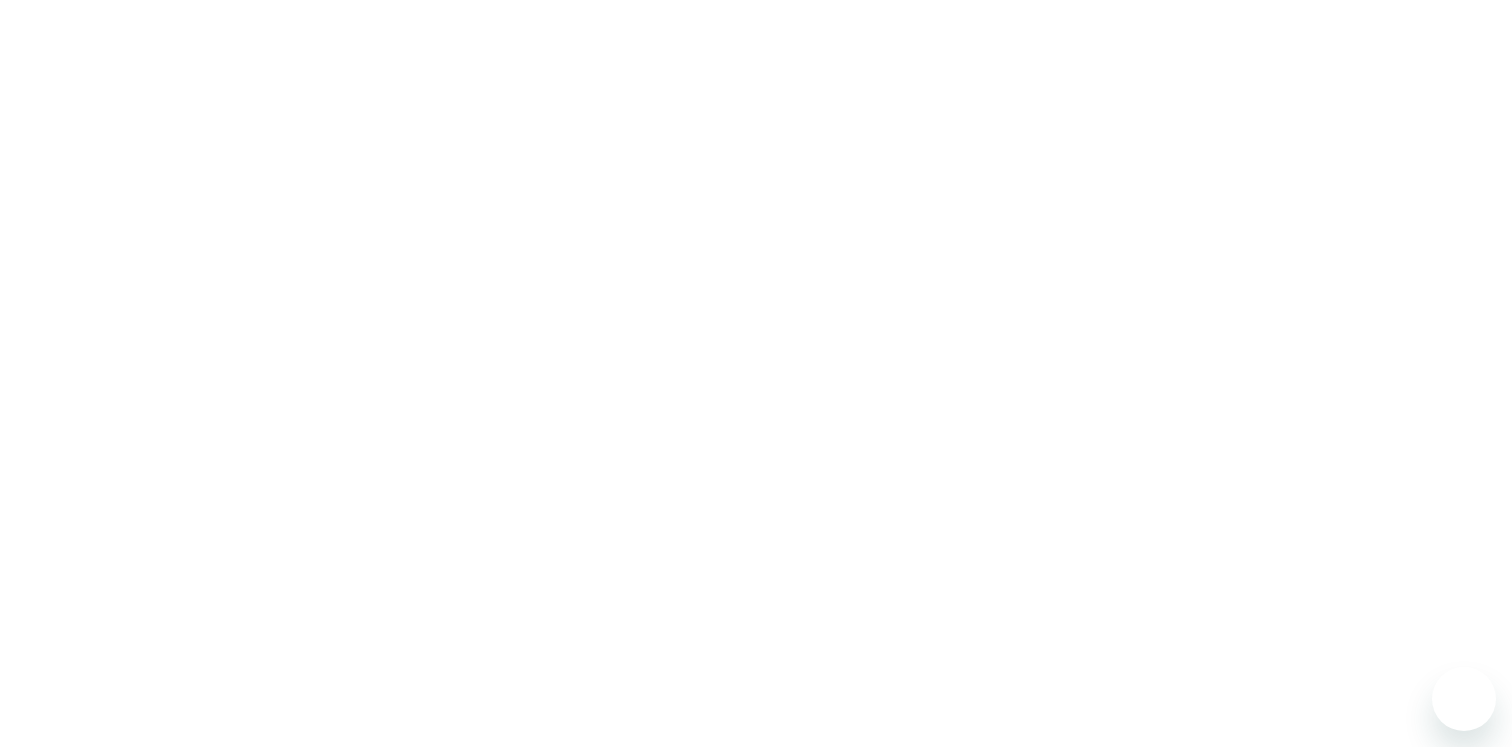 scroll, scrollTop: 0, scrollLeft: 0, axis: both 